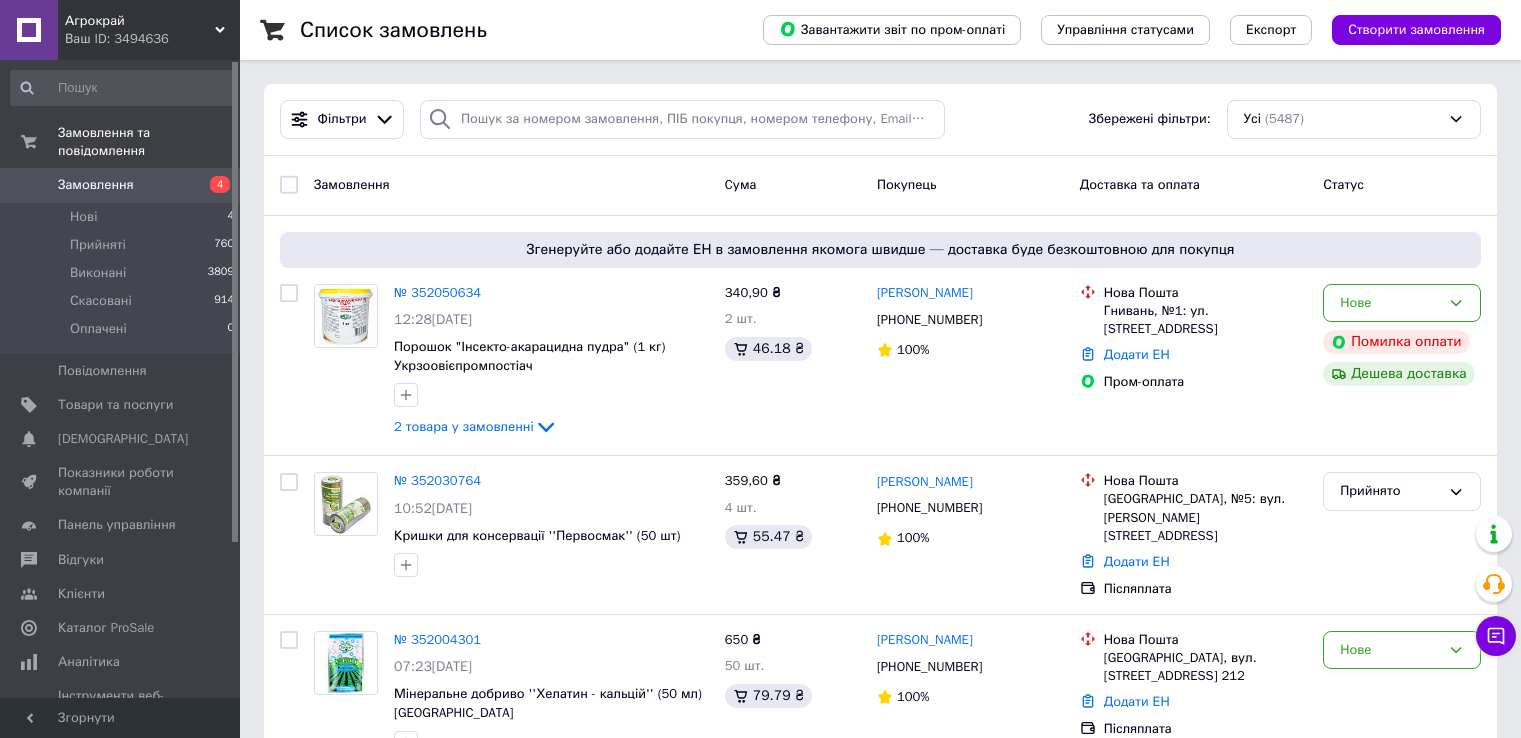 scroll, scrollTop: 0, scrollLeft: 0, axis: both 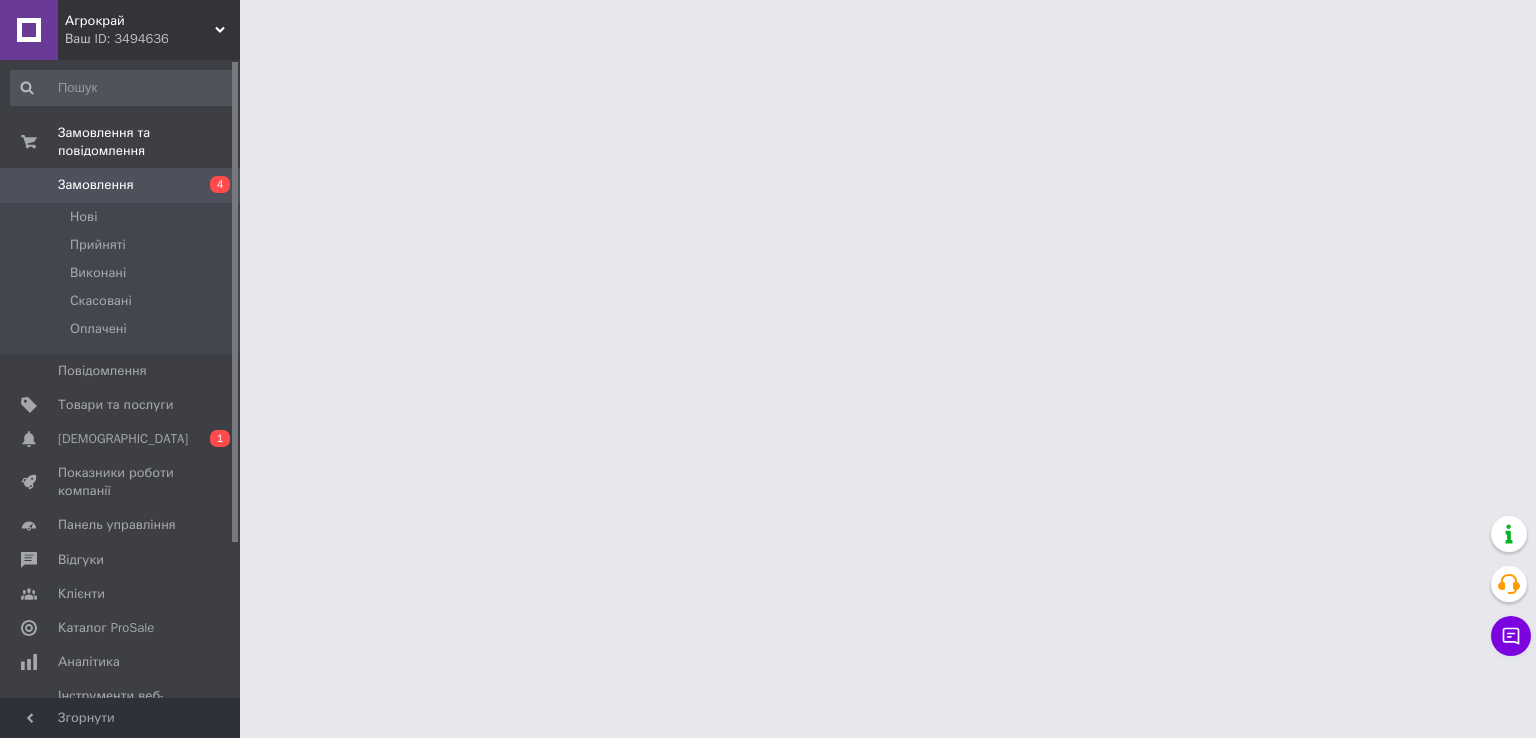 click on "Агрокрай Ваш ID: 3494636 Сайт Агрокрай Кабінет покупця Перевірити стан системи Сторінка на порталі Довідка Вийти Замовлення та повідомлення Замовлення 4 Нові Прийняті Виконані Скасовані Оплачені Повідомлення 0 Товари та послуги Сповіщення 0 1 Показники роботи компанії Панель управління Відгуки Клієнти Каталог ProSale Аналітика Інструменти веб-майстра та SEO Управління сайтом Гаманець компанії [PERSON_NAME] Тарифи та рахунки Prom мікс 6 000 Згорнути" at bounding box center (768, 25) 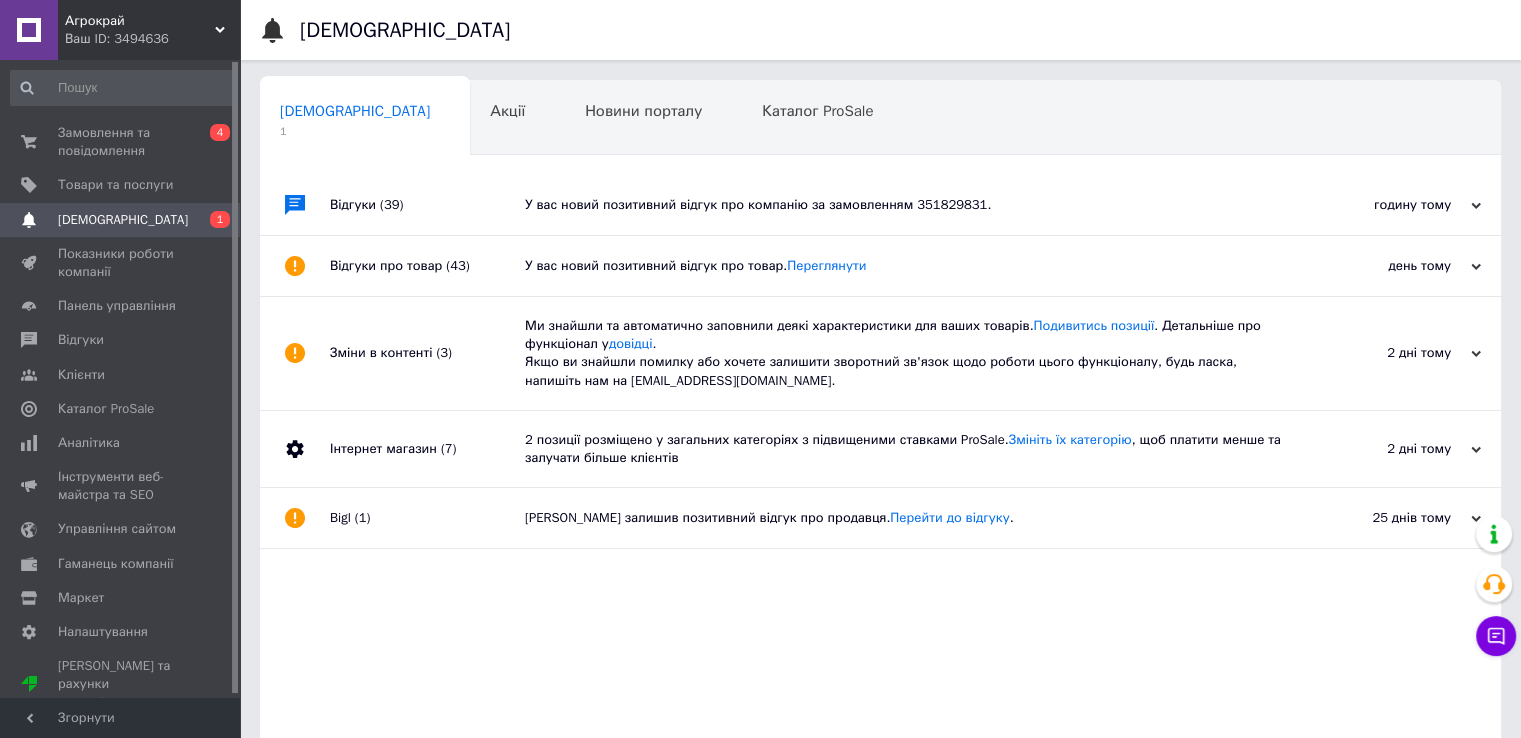 click on "У вас новий позитивний відгук про компанію за замовленням 351829831." at bounding box center [903, 205] 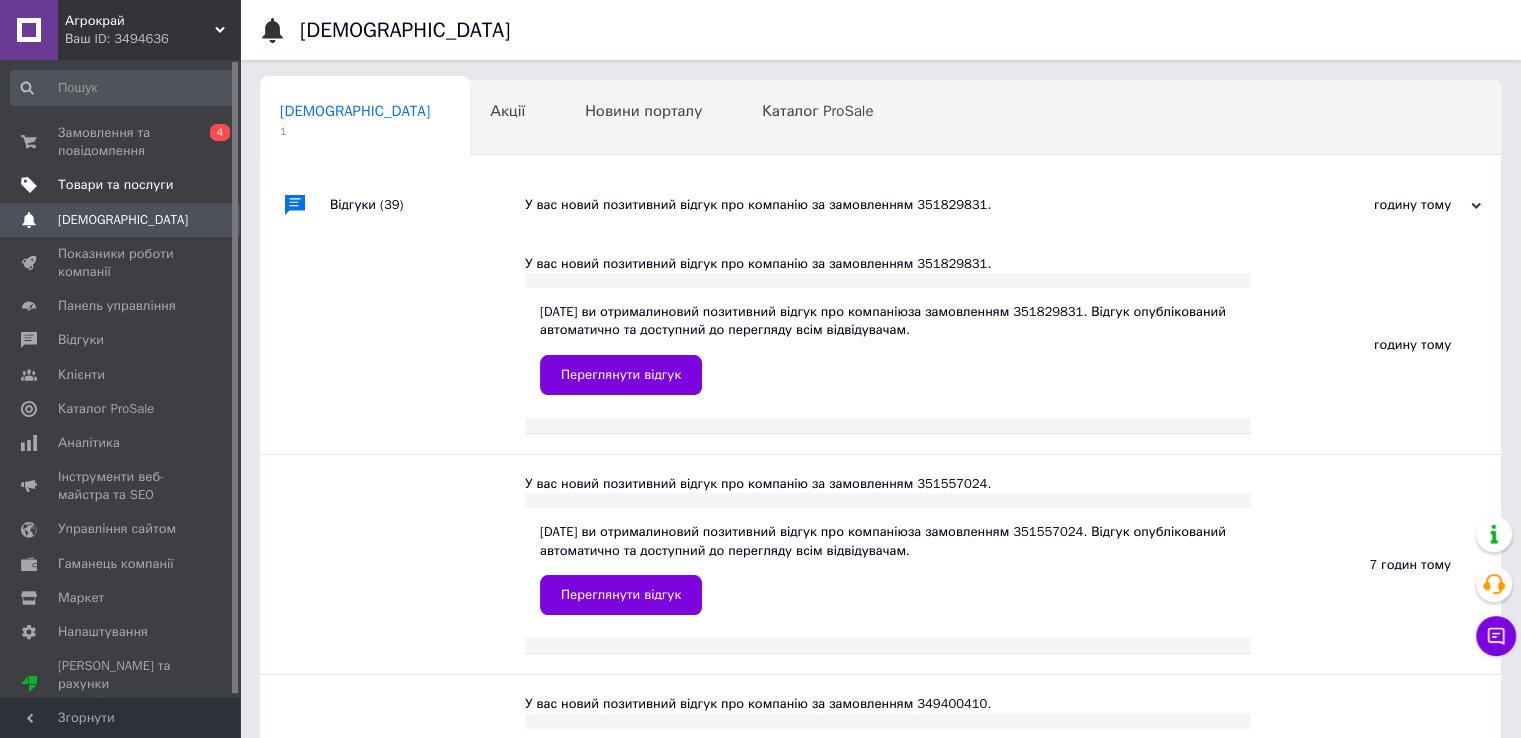 click on "Товари та послуги" at bounding box center (115, 185) 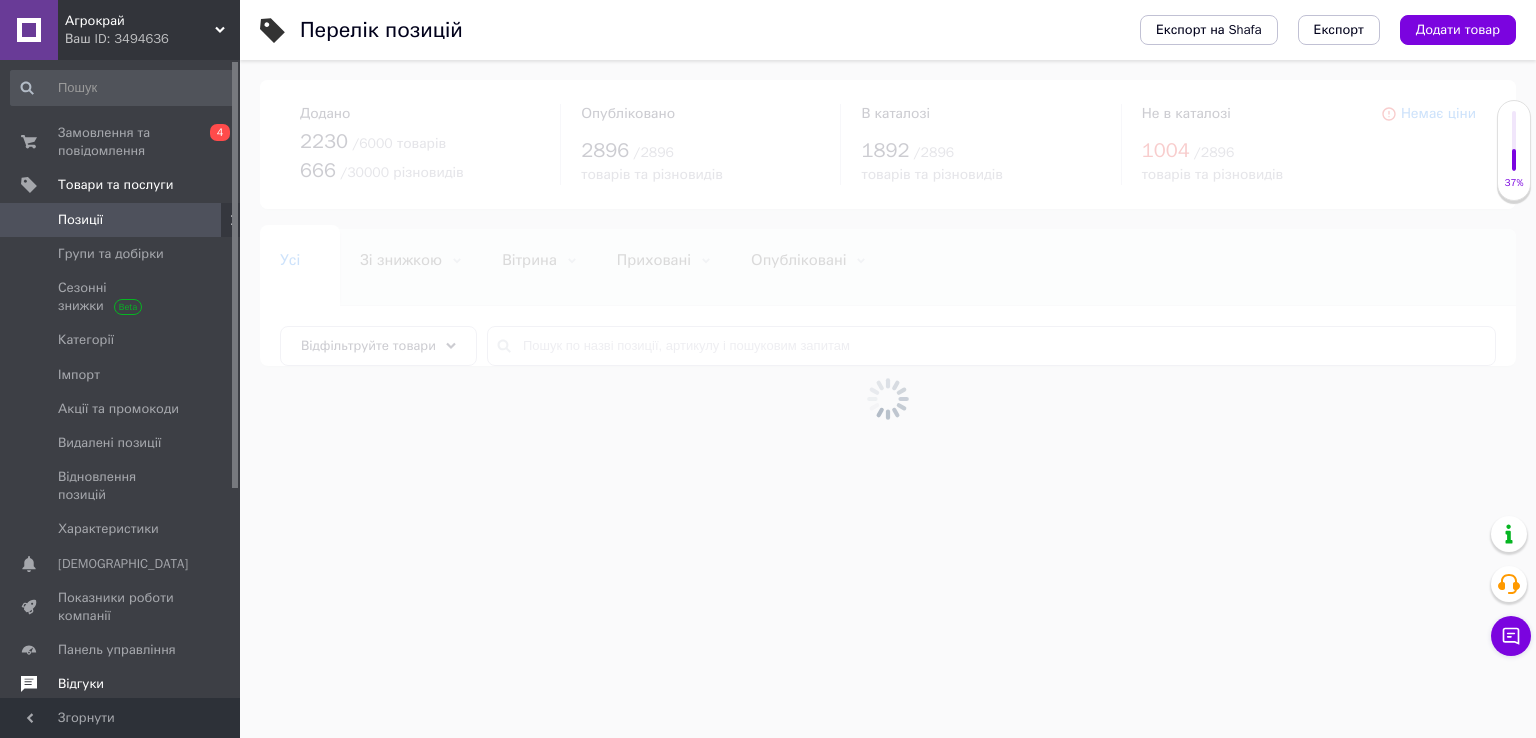 click on "Відгуки" at bounding box center (121, 684) 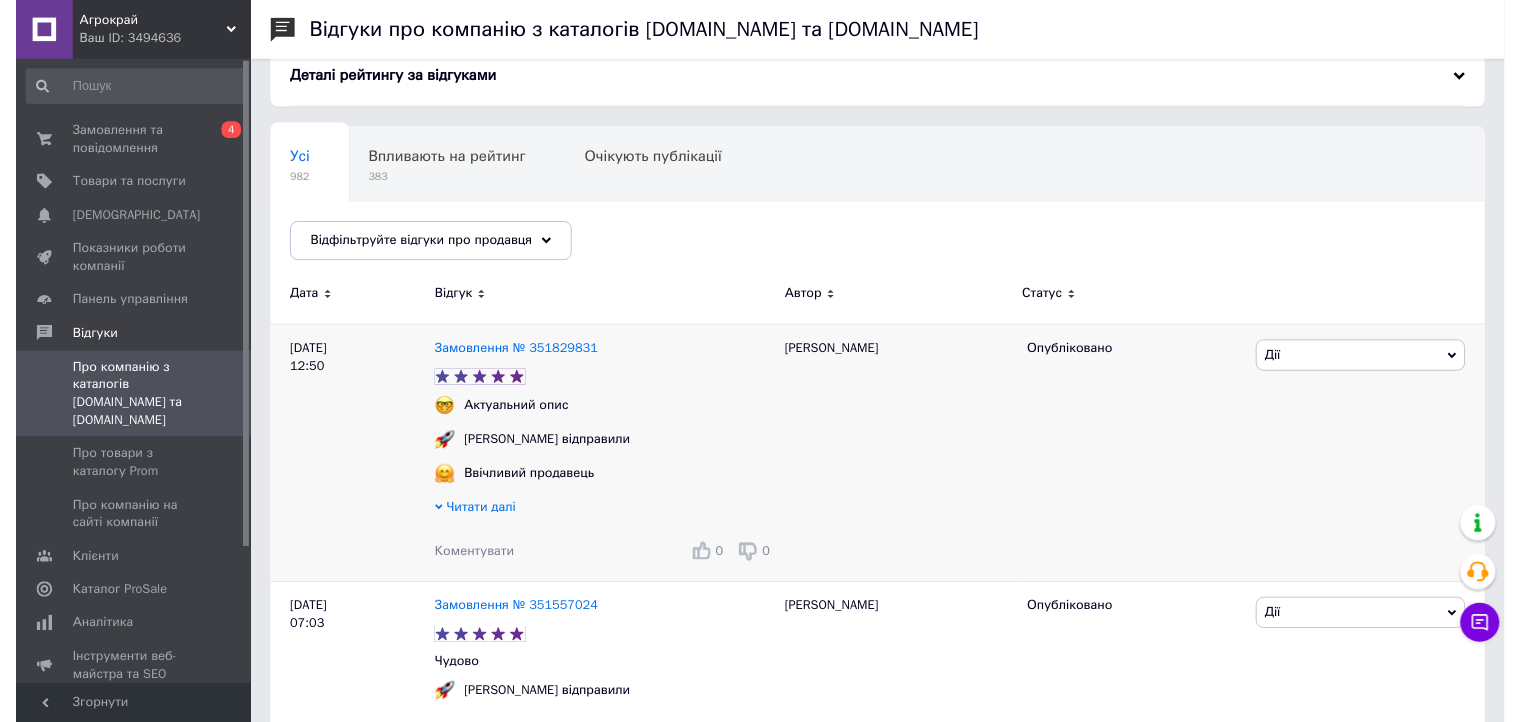 scroll, scrollTop: 200, scrollLeft: 0, axis: vertical 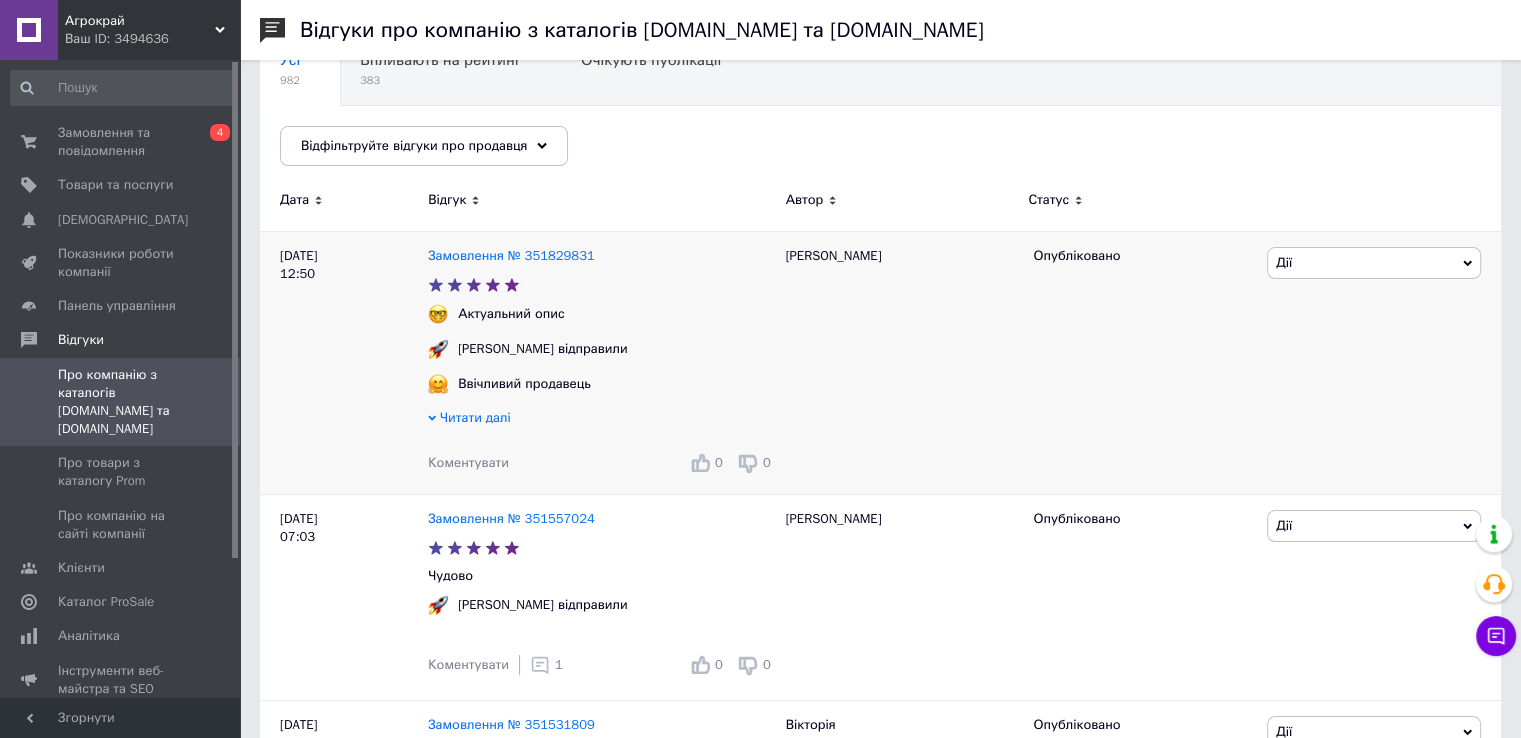 click on "Коментувати" at bounding box center [468, 462] 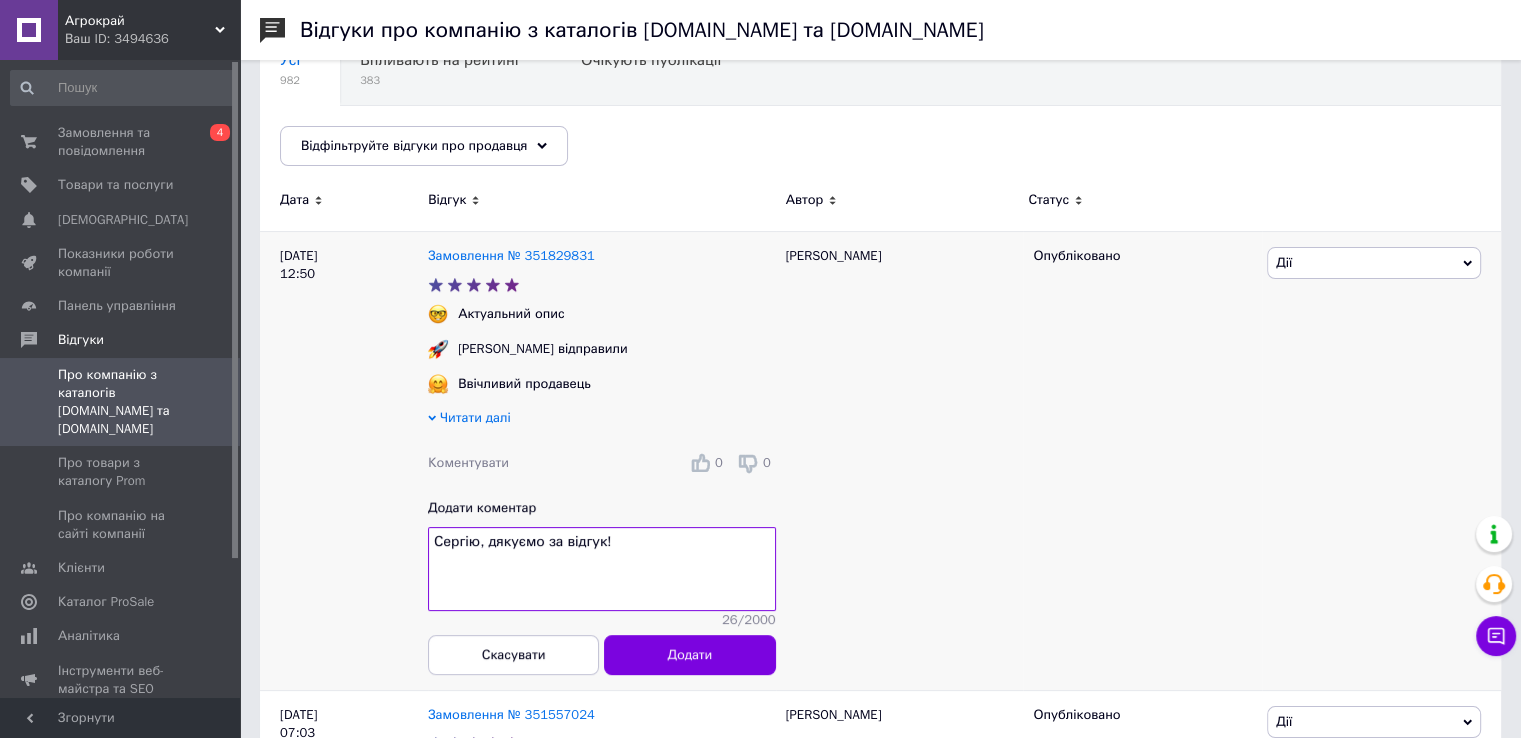 type on "Сергію, дякуємо за відгук!" 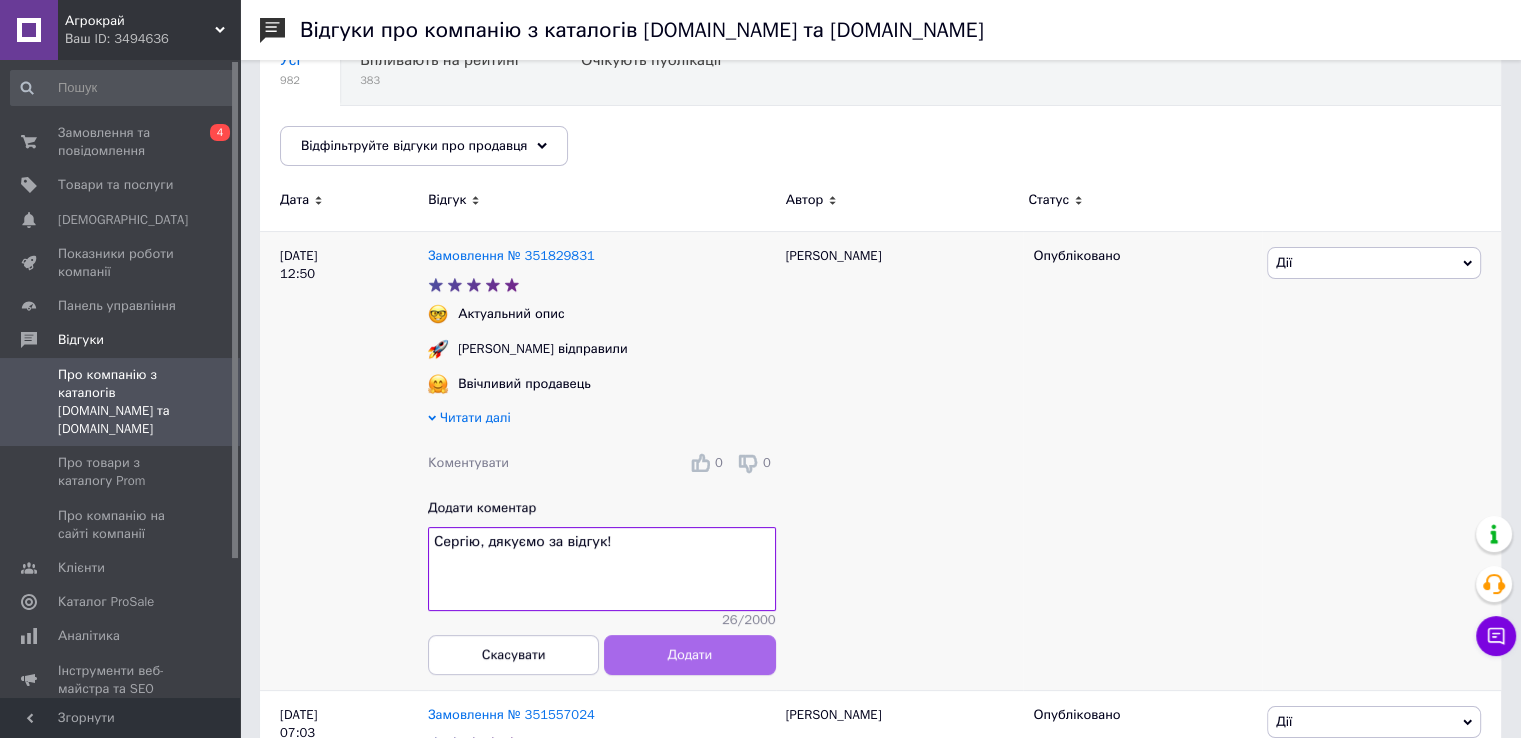 click on "Замовлення № 351829831 Актуальний опис Швидко відправили Ввічливий продавець   Читати далі Коментувати 0 0 Додати коментар Сергію, дякуємо за відгук! 26 / 2000 Скасувати Додати" at bounding box center (602, 460) 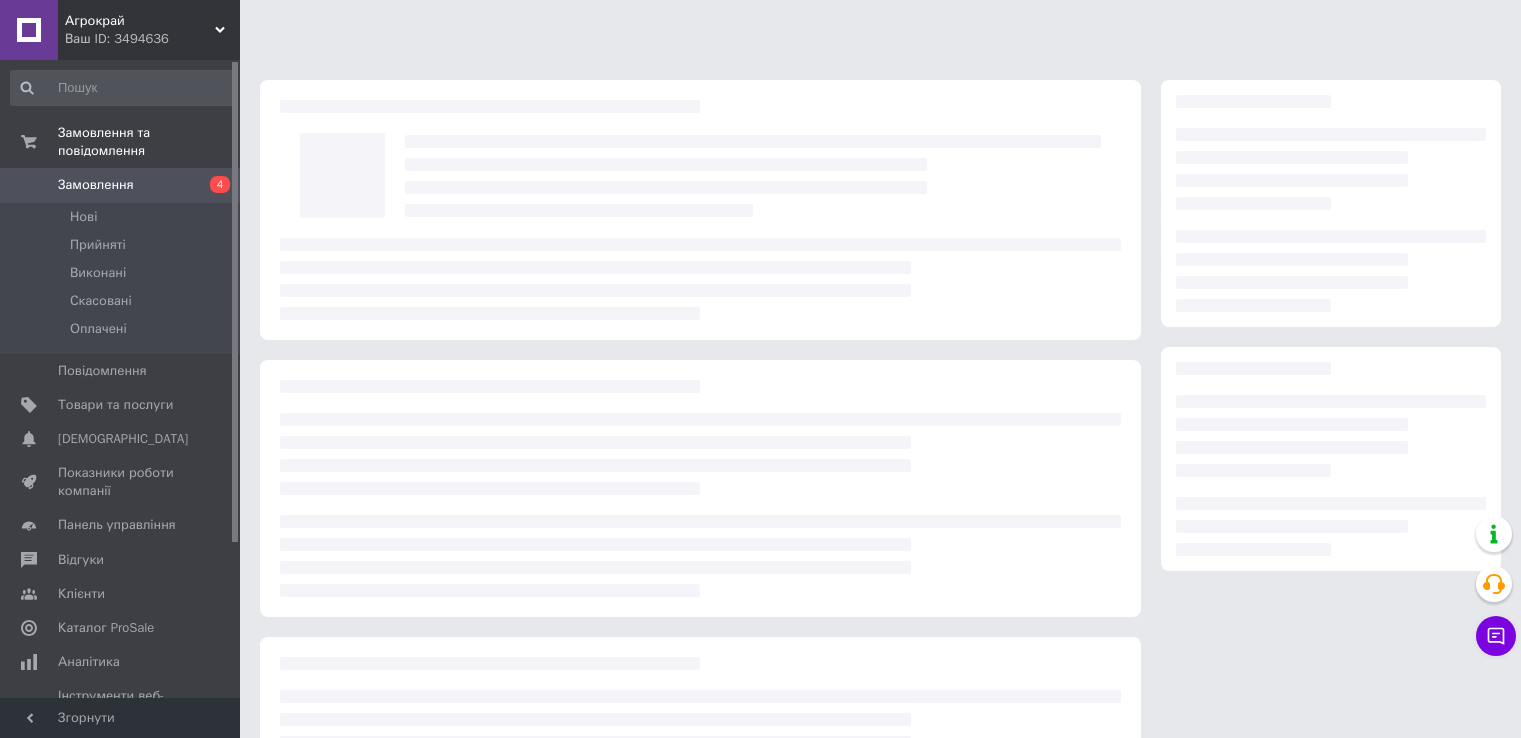 scroll, scrollTop: 0, scrollLeft: 0, axis: both 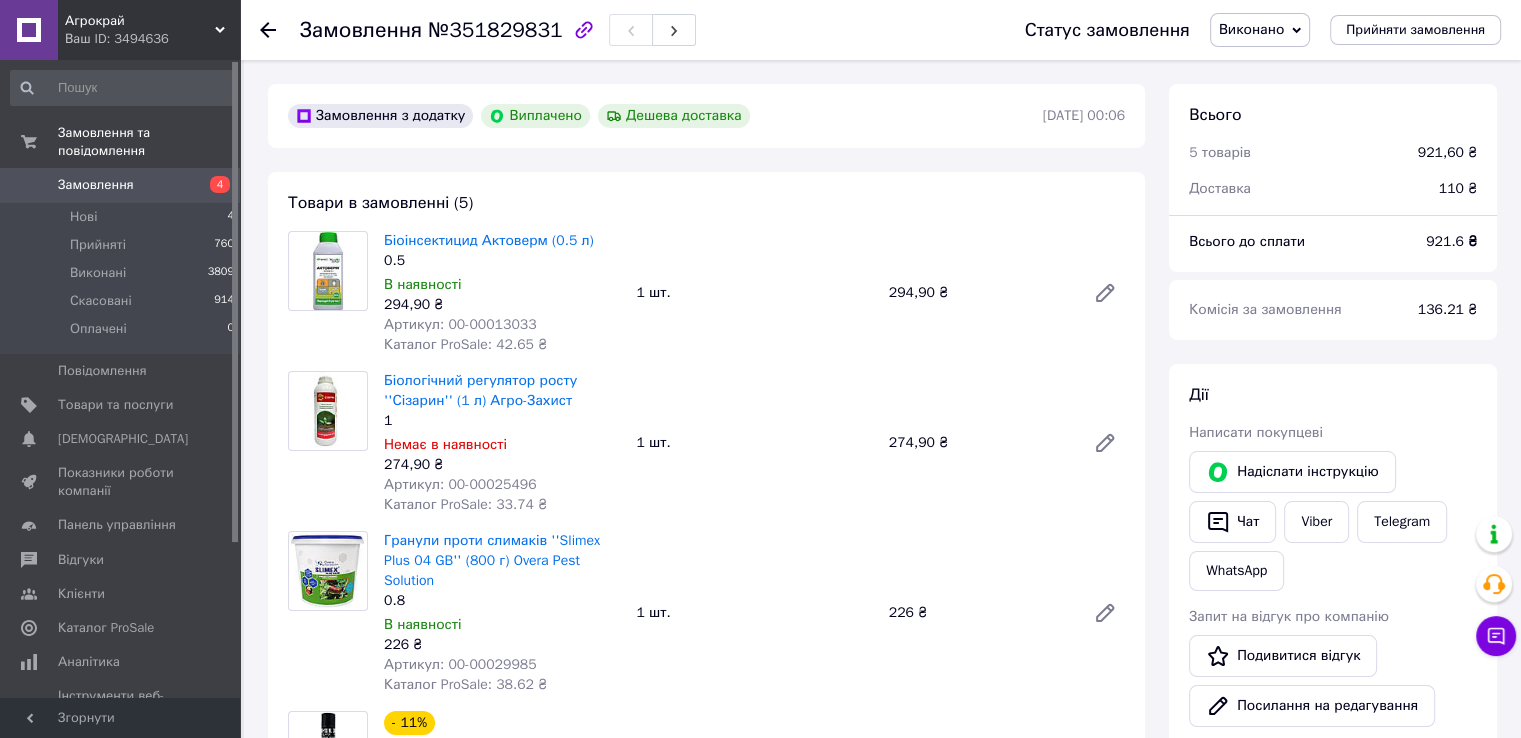click on "Замовлення 4" at bounding box center (123, 185) 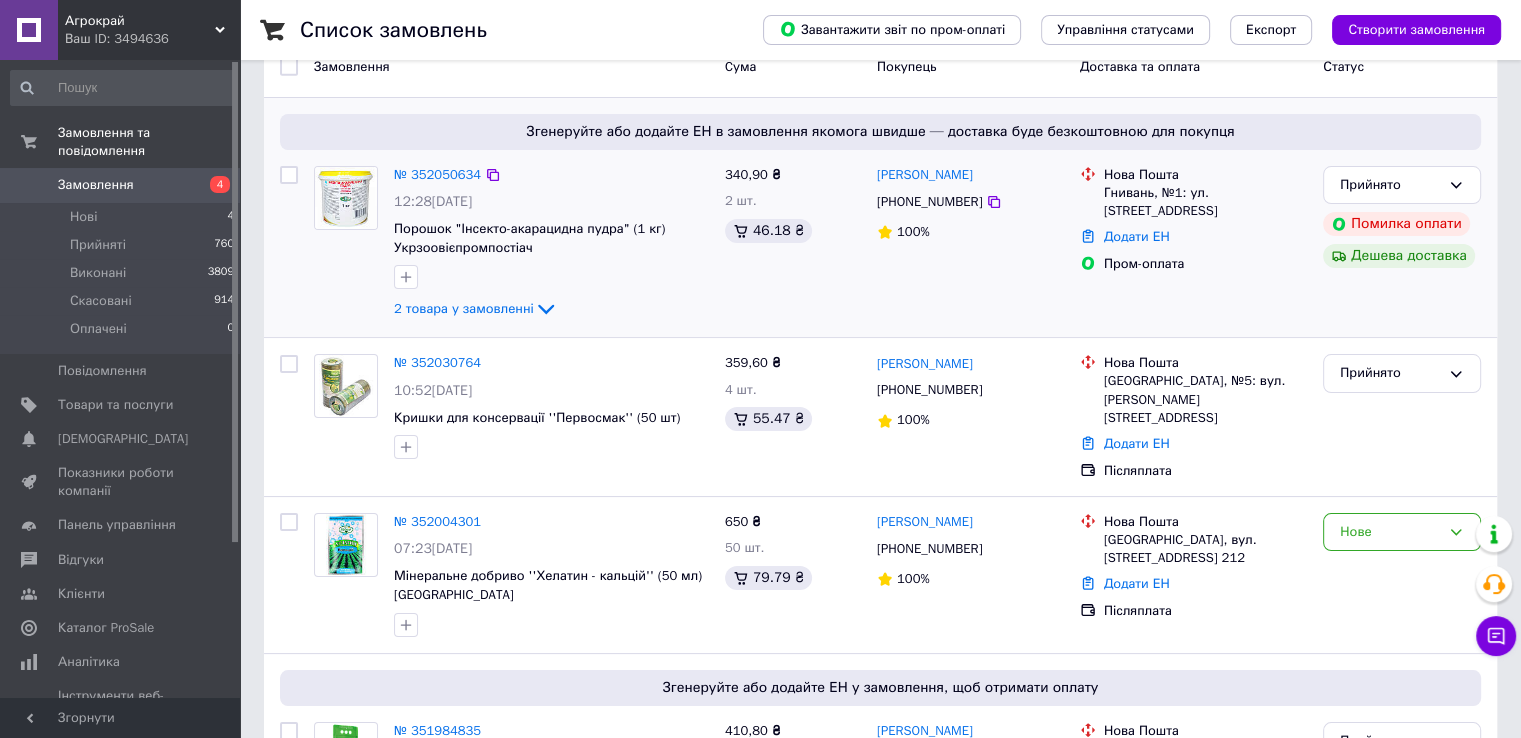 scroll, scrollTop: 100, scrollLeft: 0, axis: vertical 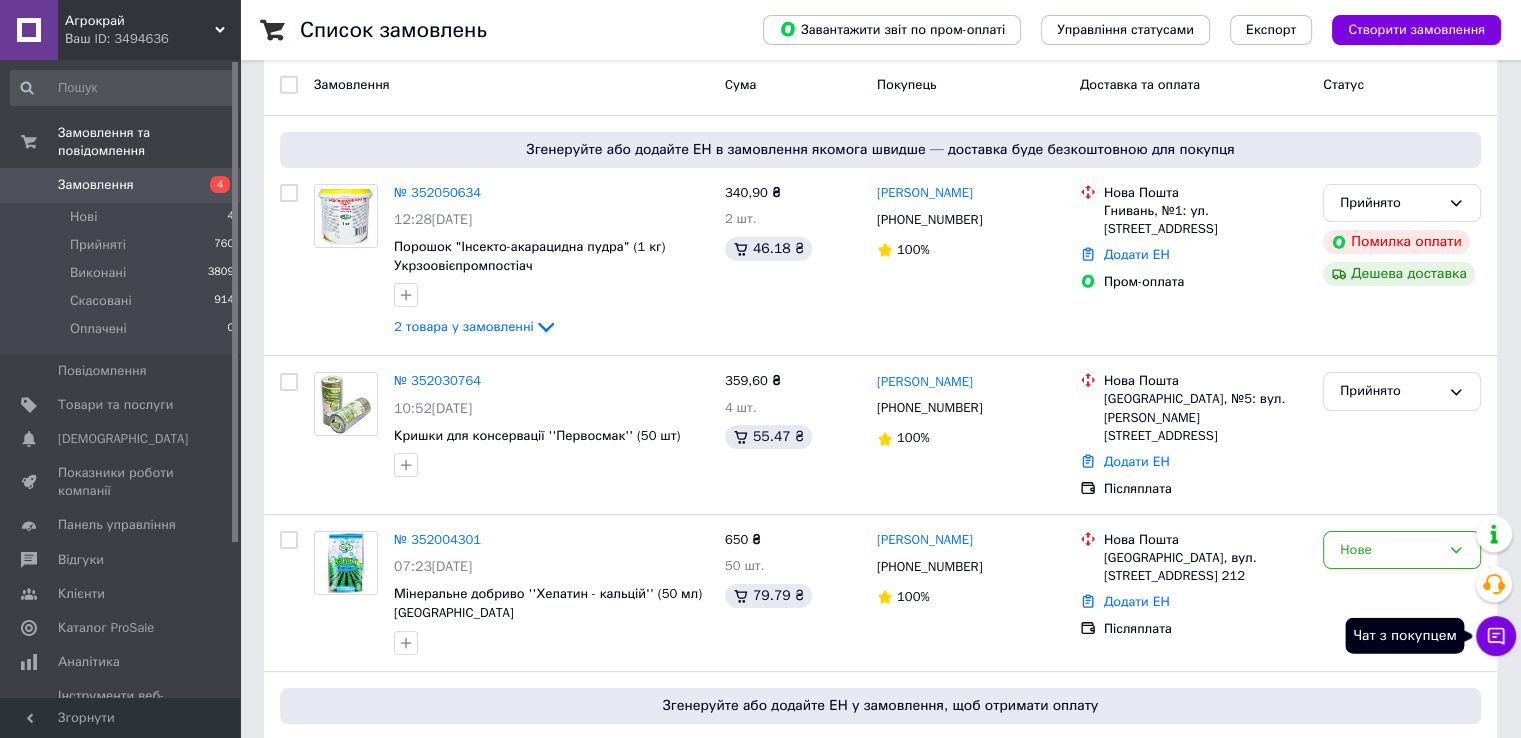 click 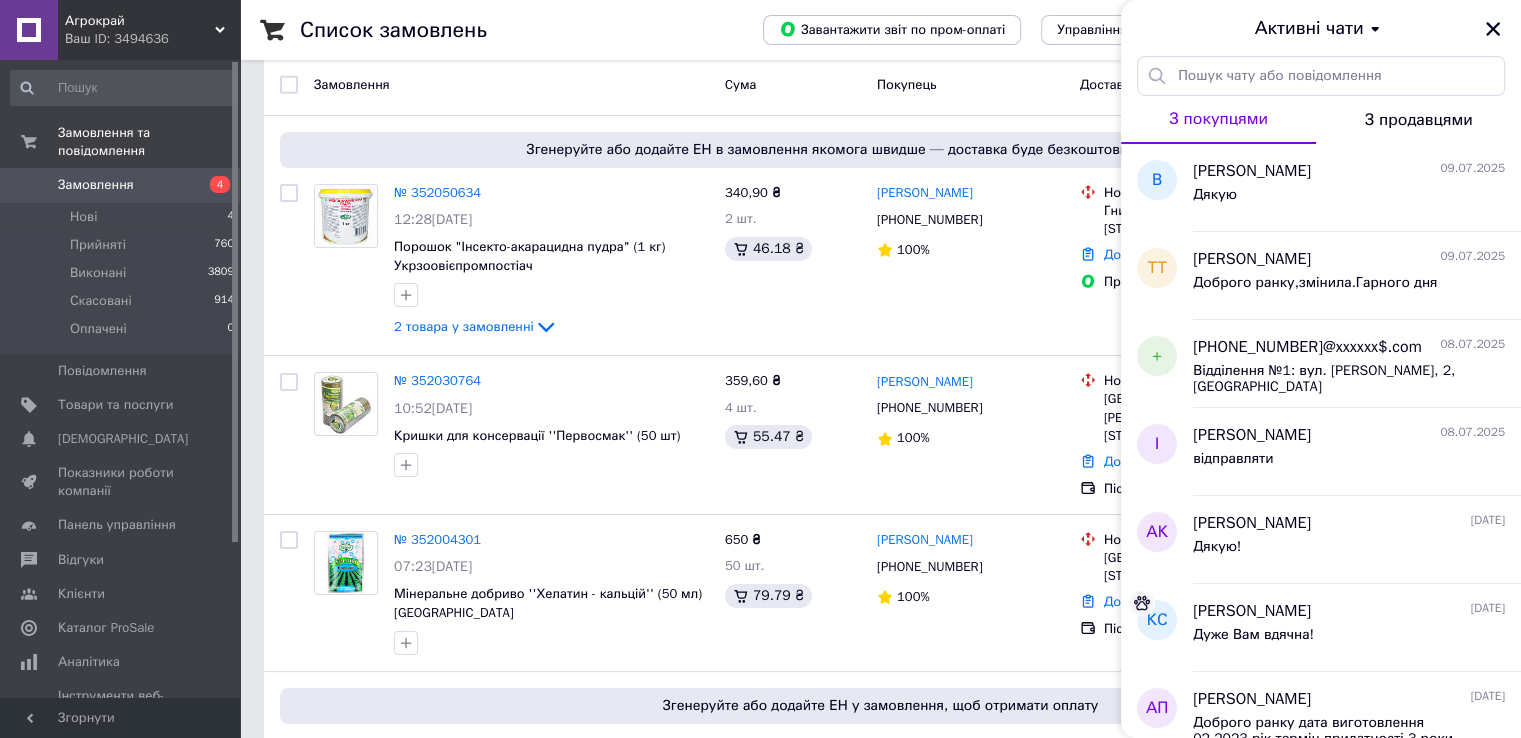 click on "Активні чати" at bounding box center (1321, 28) 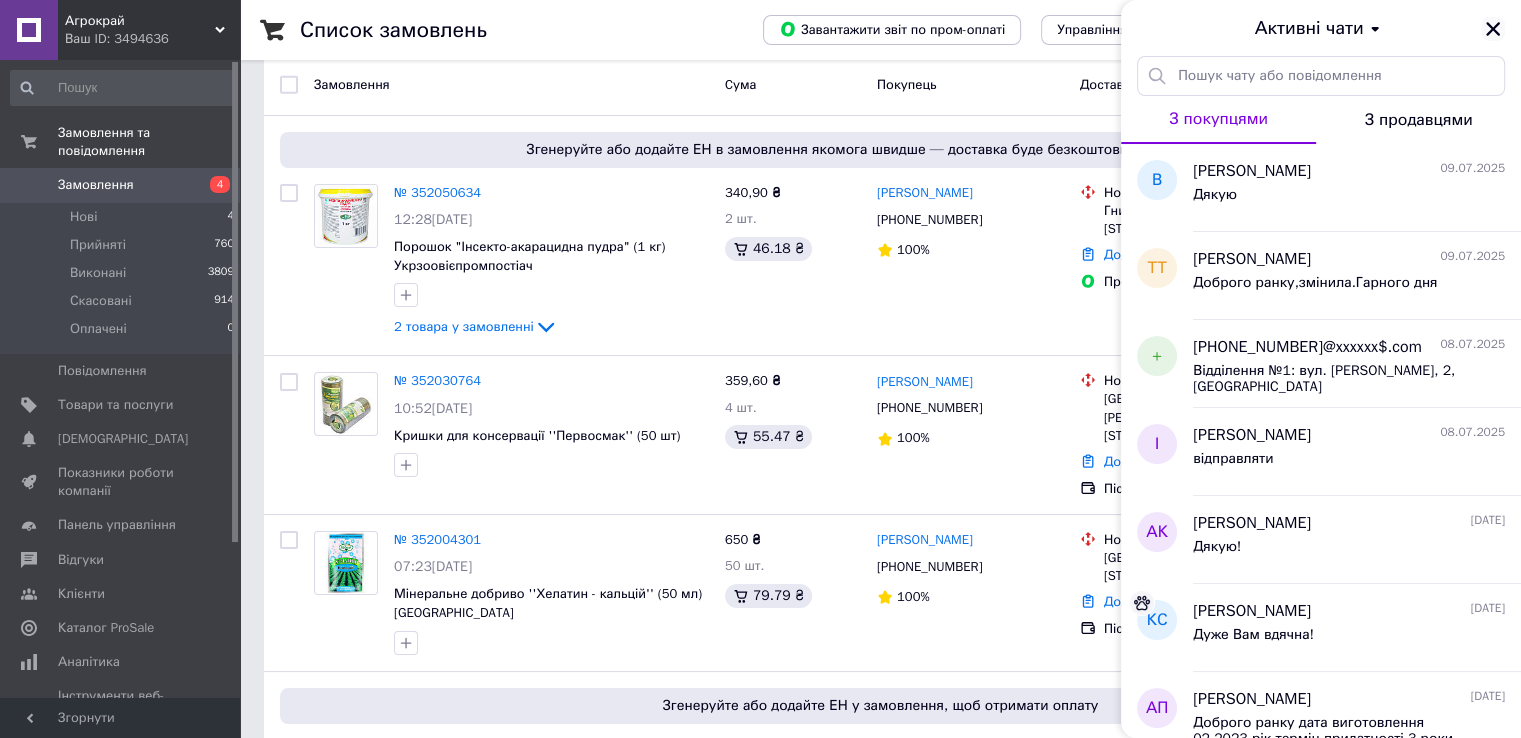 click 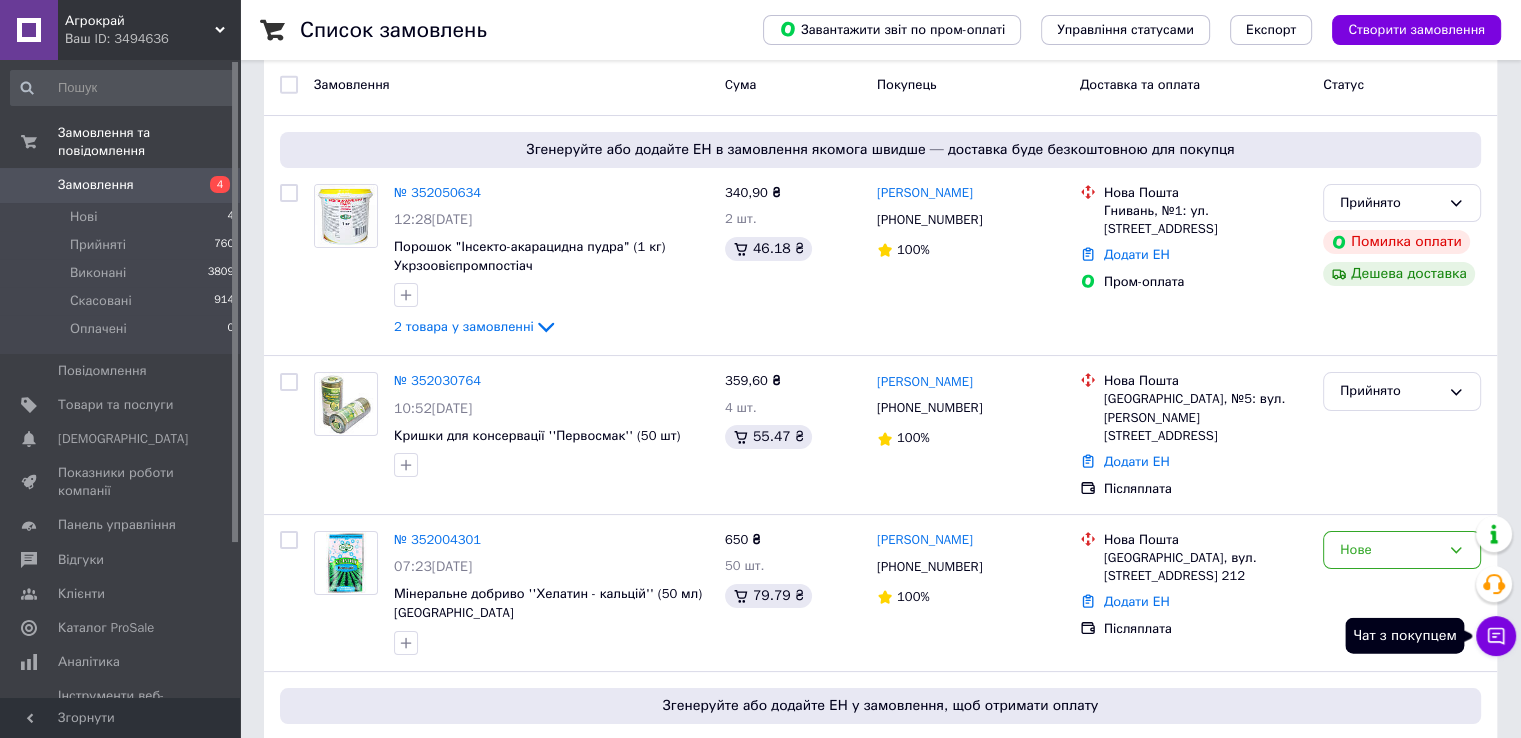click 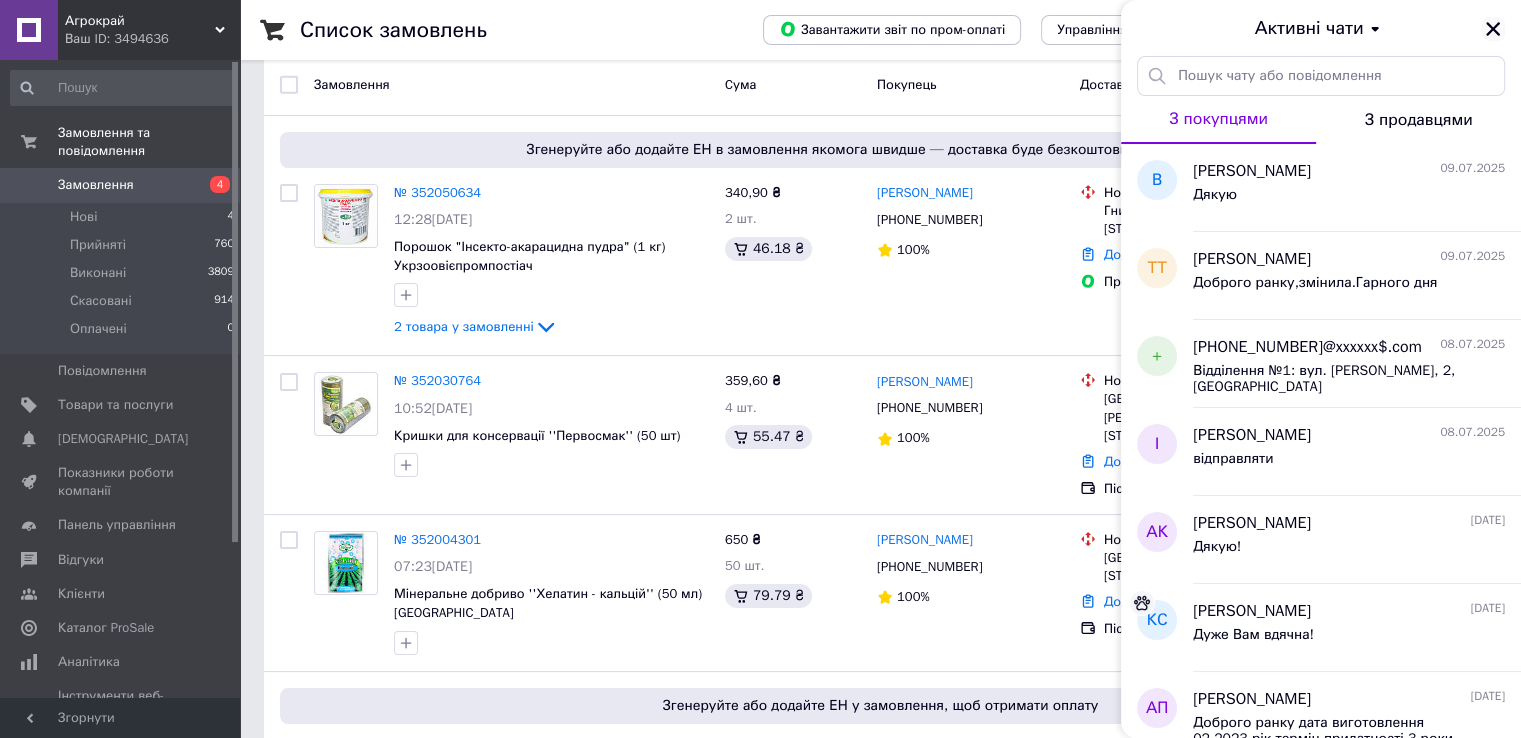 click 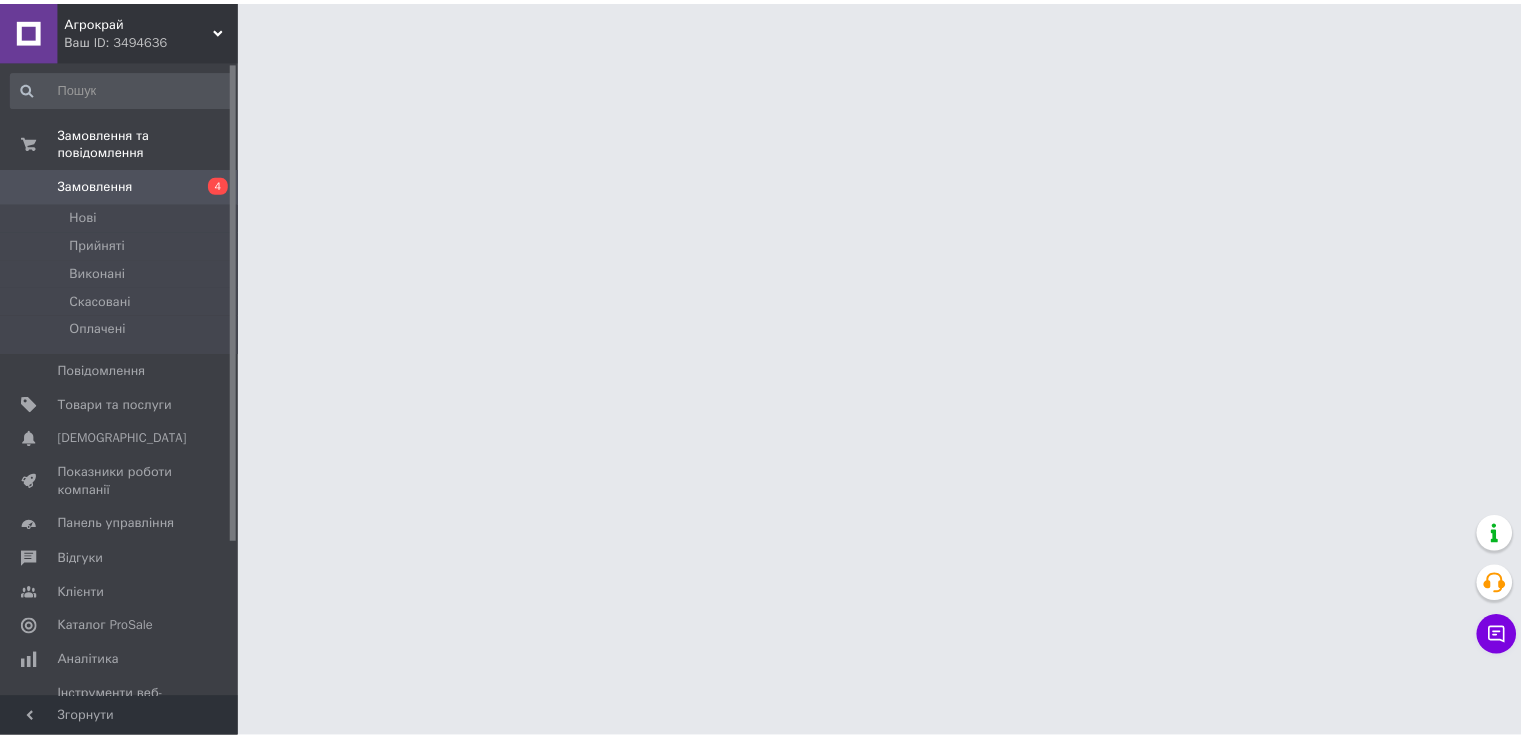 scroll, scrollTop: 0, scrollLeft: 0, axis: both 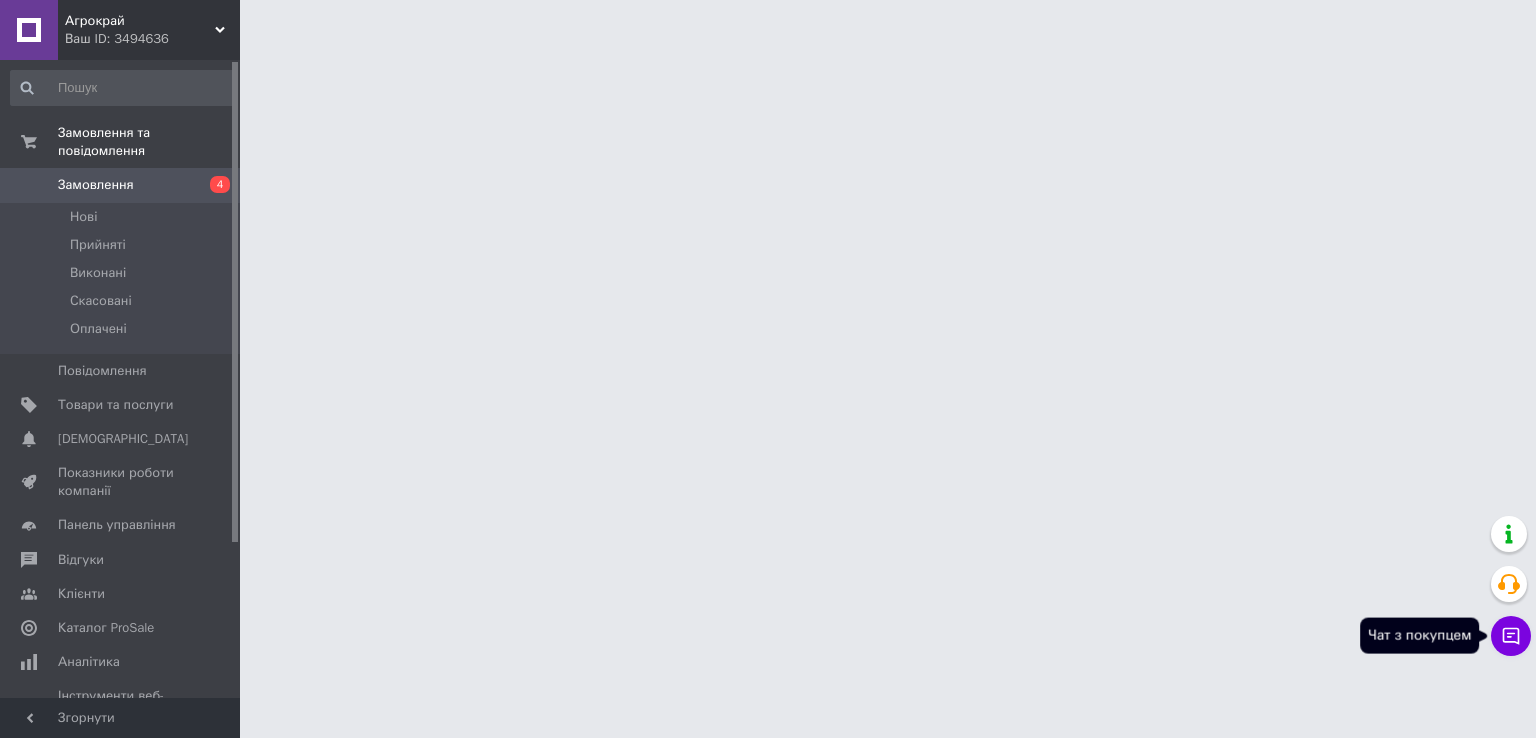 click 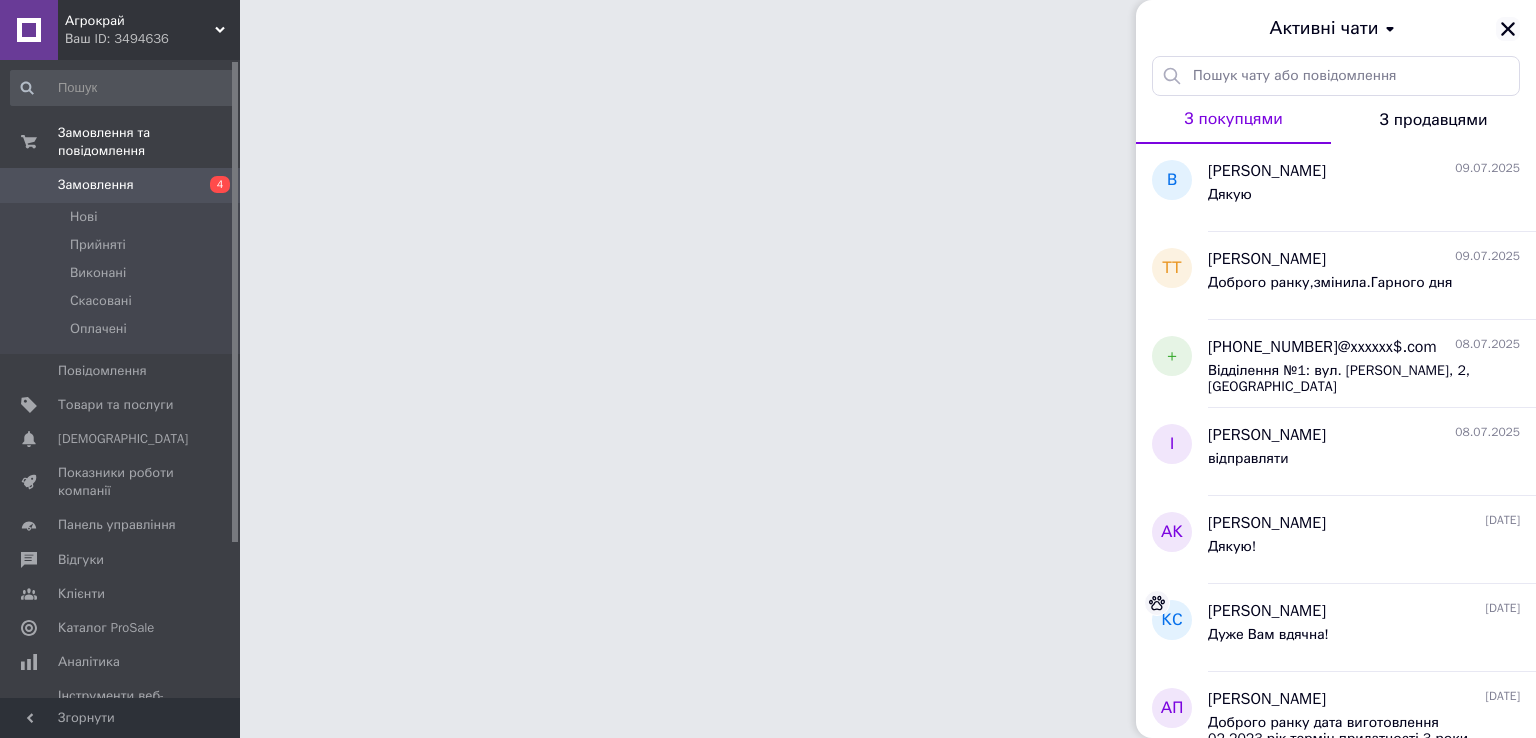click 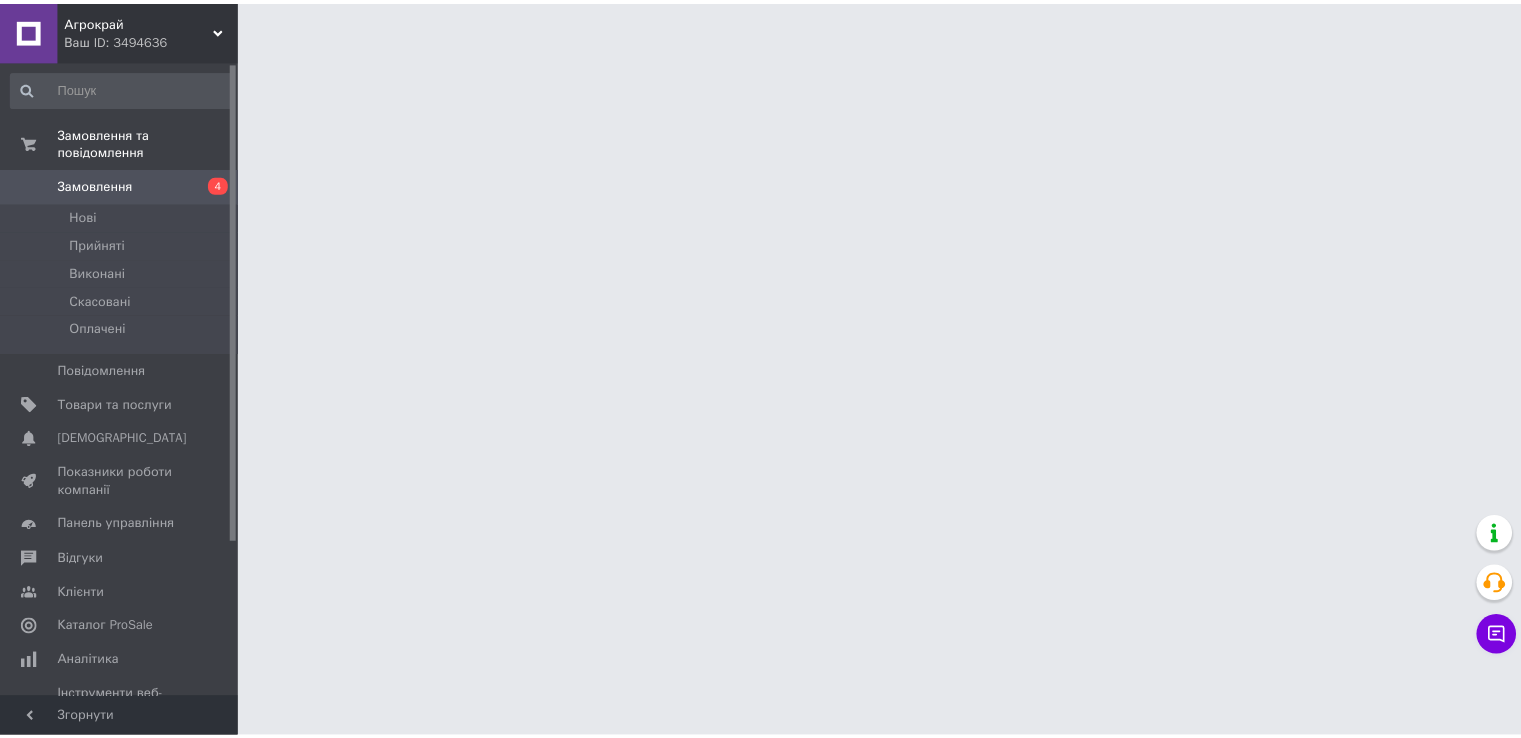 scroll, scrollTop: 0, scrollLeft: 0, axis: both 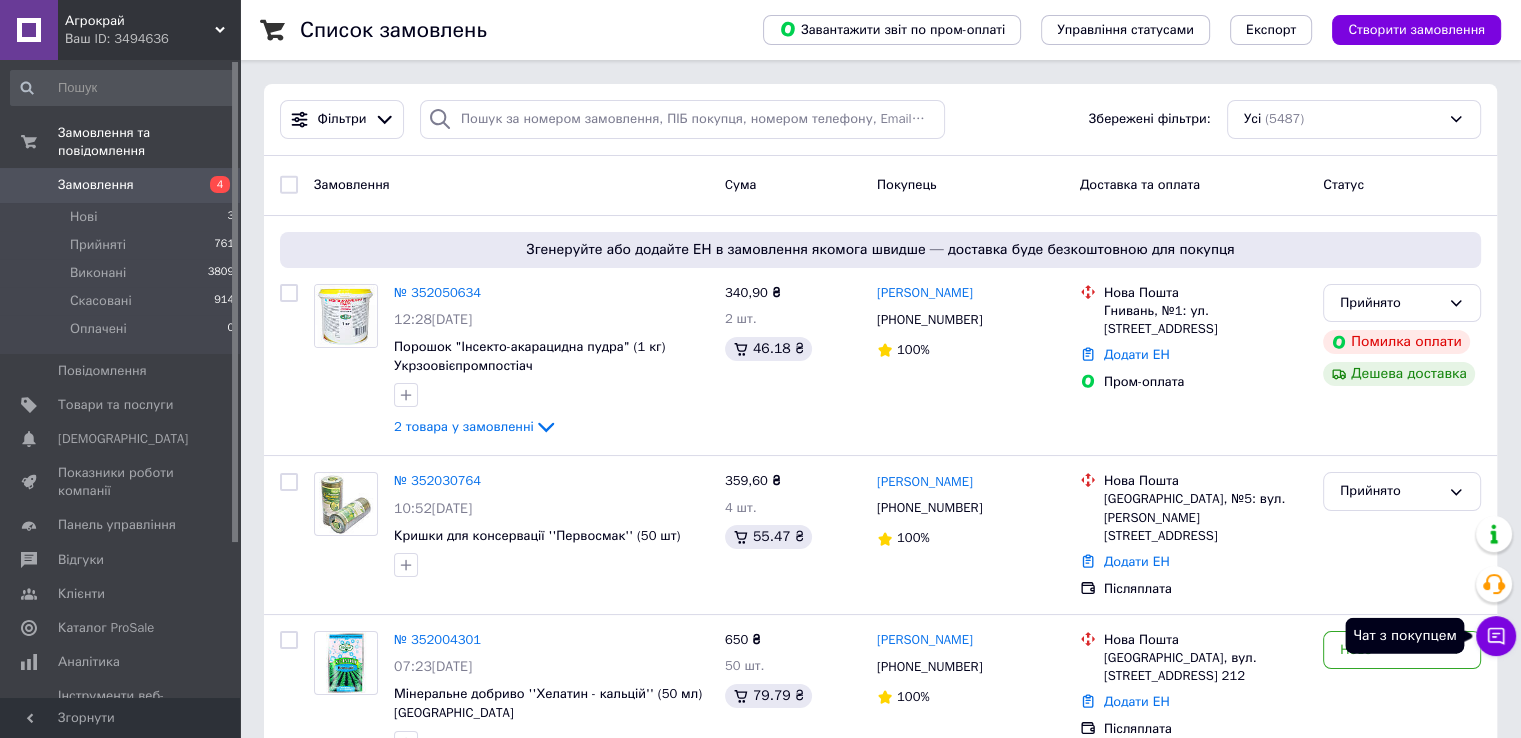 click on "Чат з покупцем" at bounding box center (1496, 636) 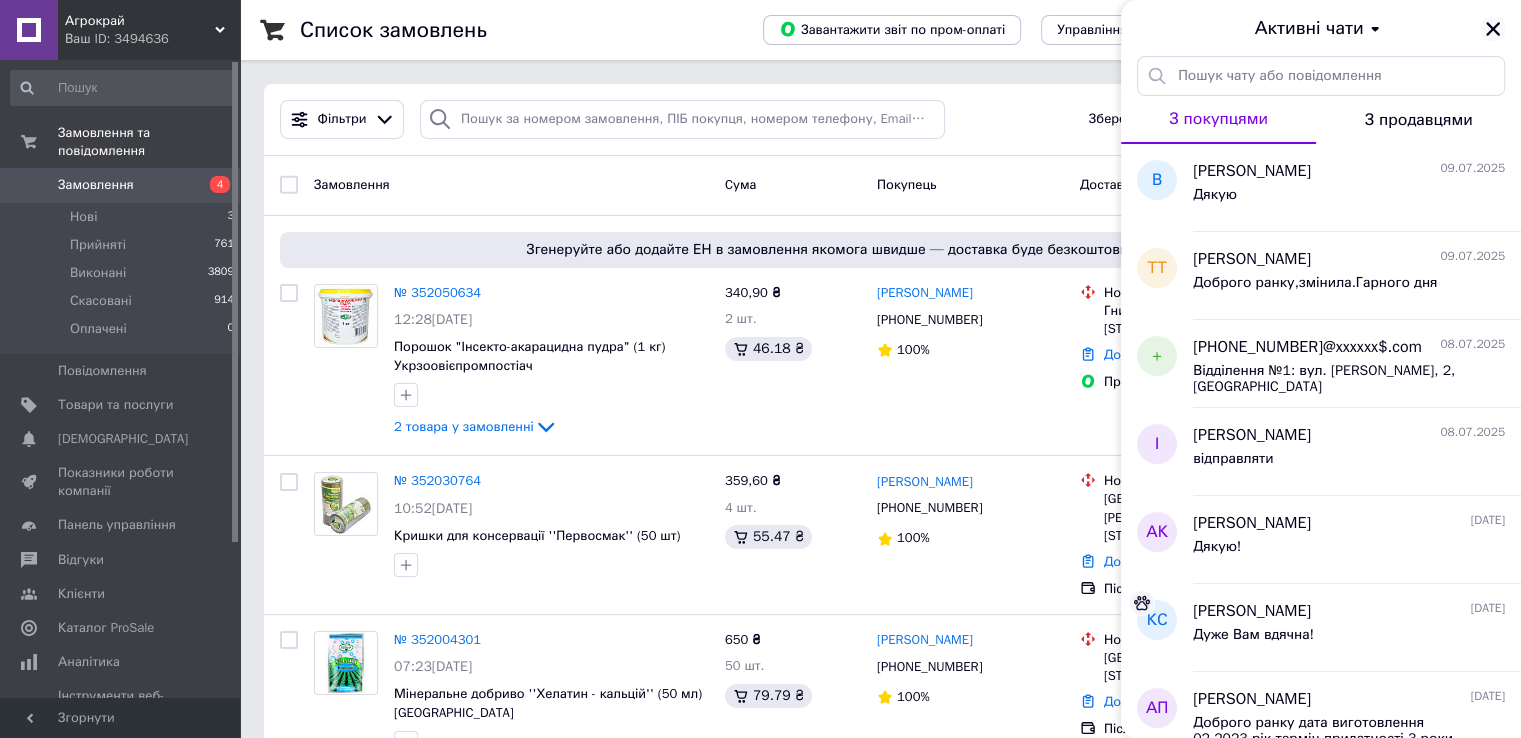click 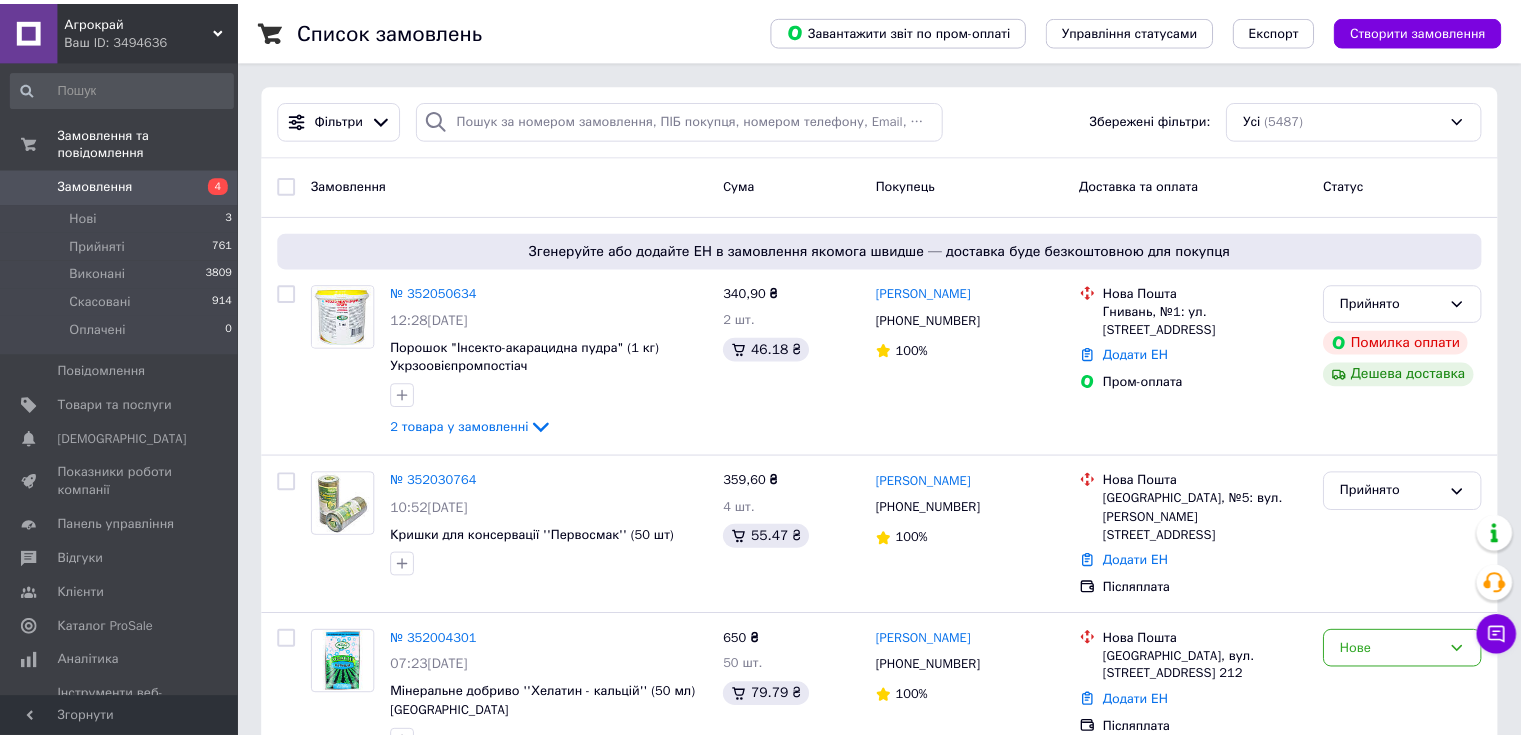 scroll, scrollTop: 0, scrollLeft: 0, axis: both 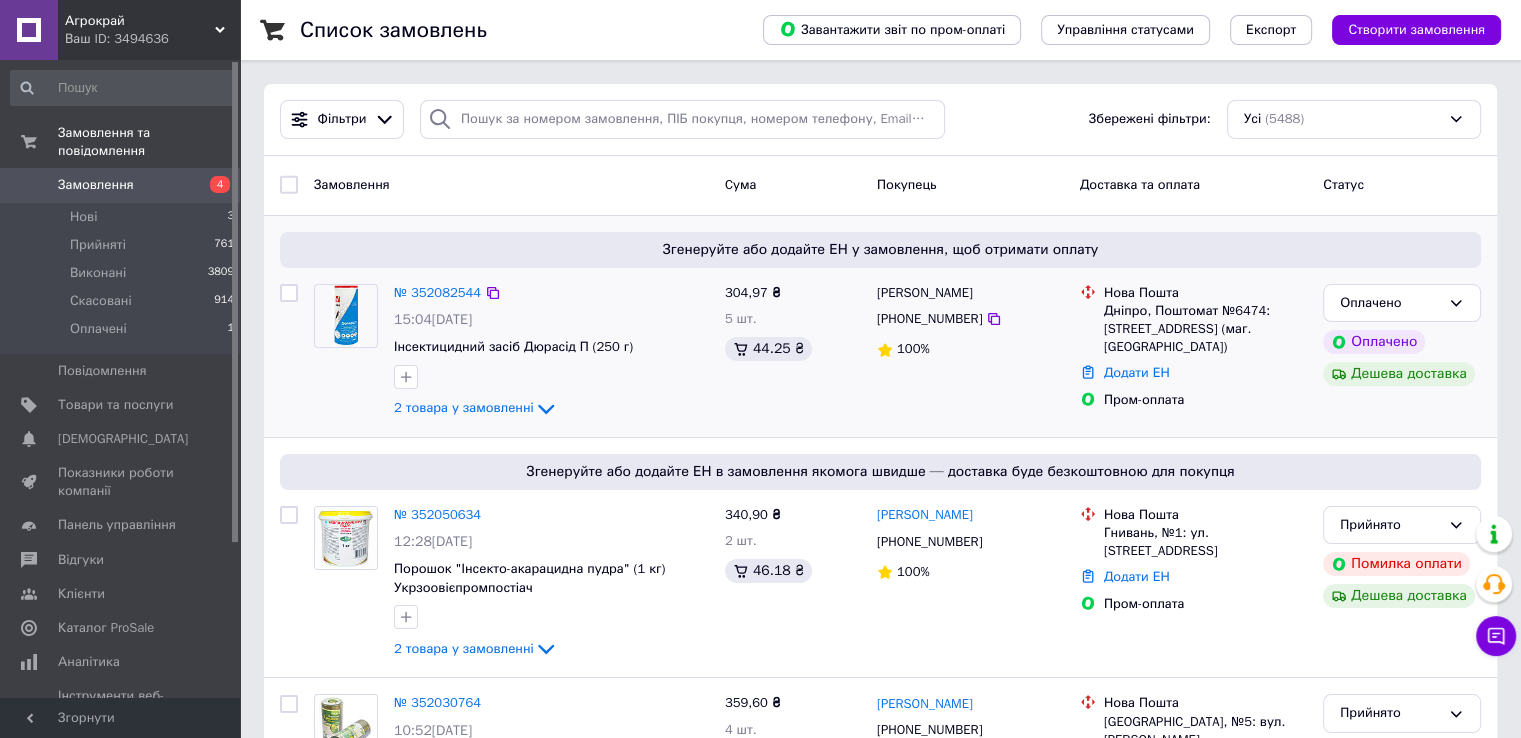 click on "№ 352082544 15:04, 10.07.2025 Інсектицидний засіб Дюрасід П (250 г) 2 товара у замовленні" at bounding box center [551, 352] 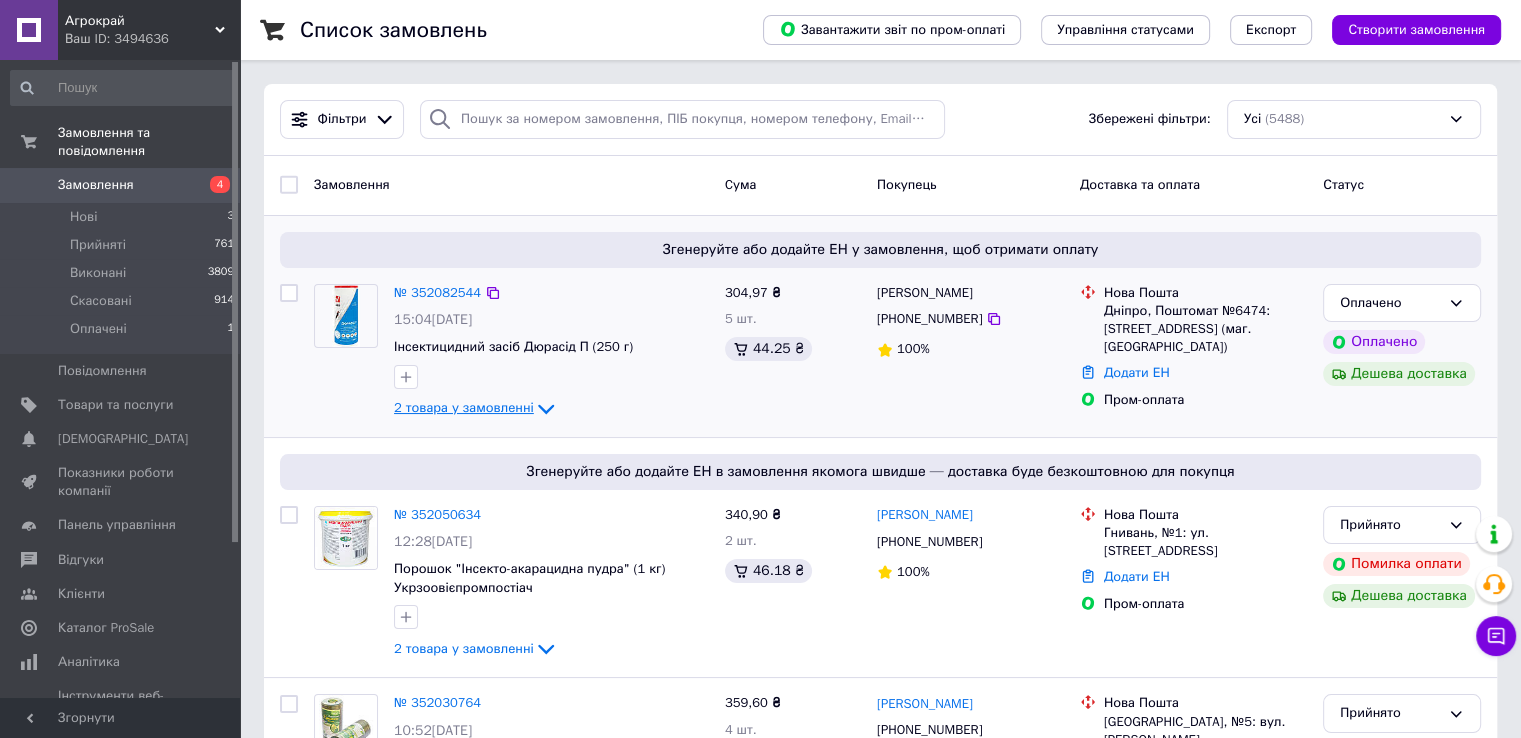 click 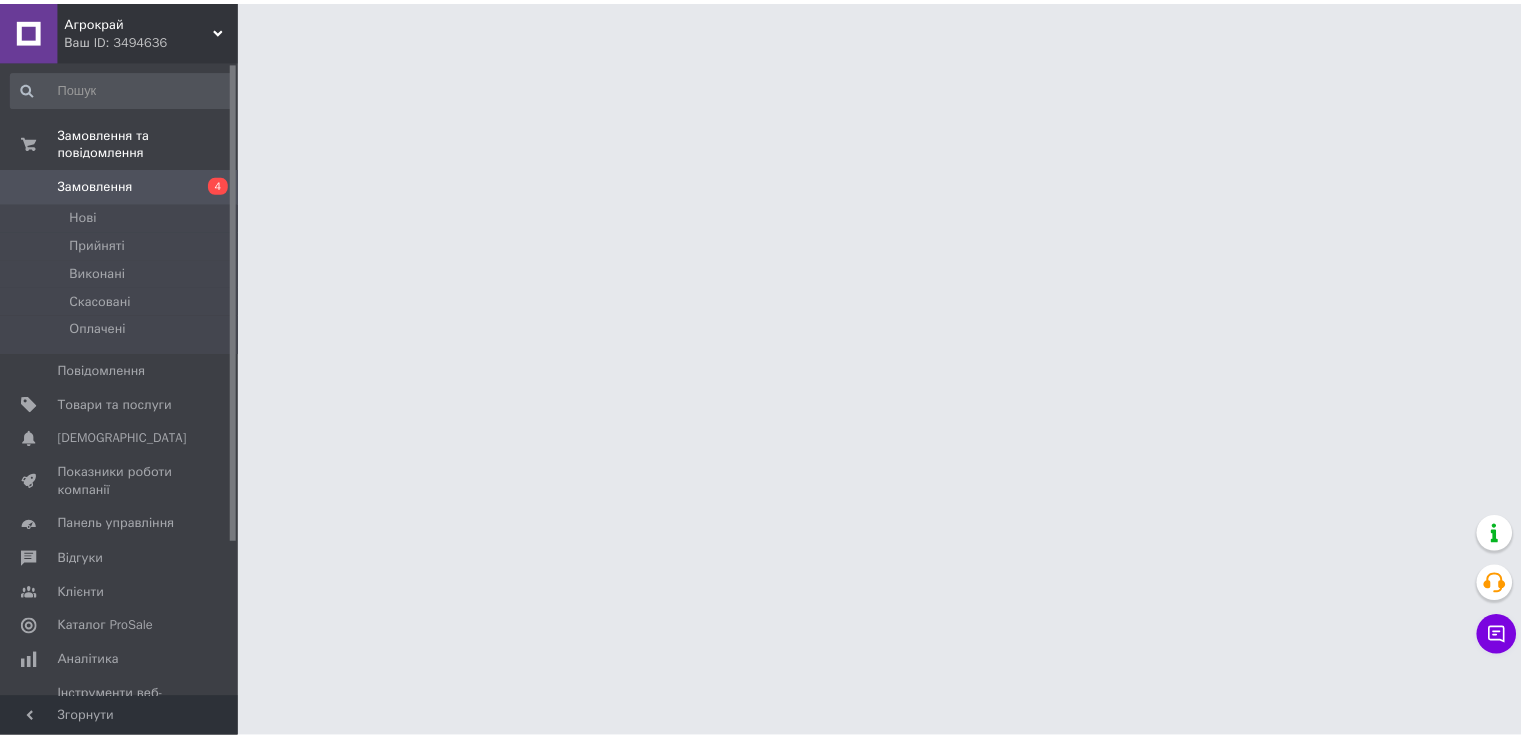 scroll, scrollTop: 0, scrollLeft: 0, axis: both 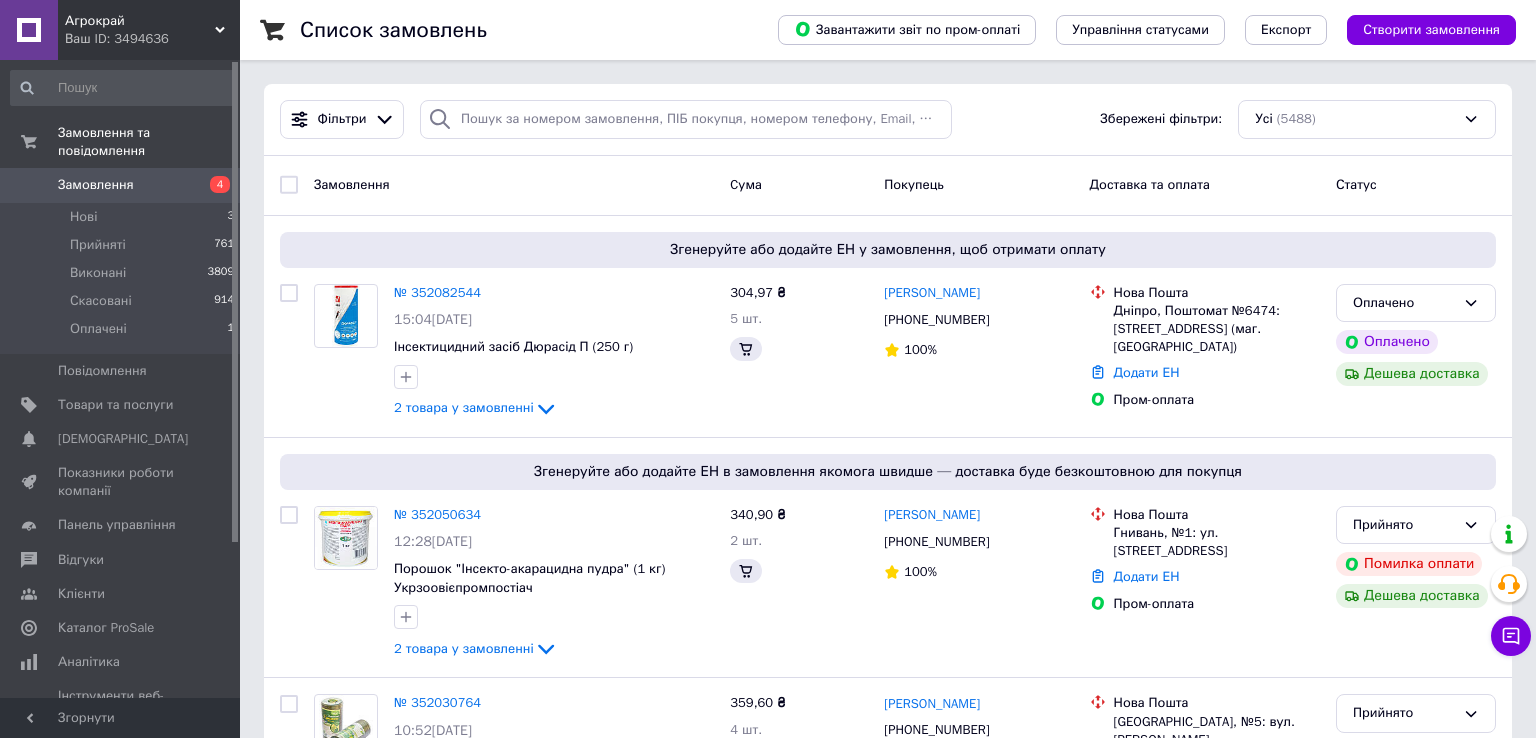 click on "Чат з покупцем" at bounding box center (1511, 636) 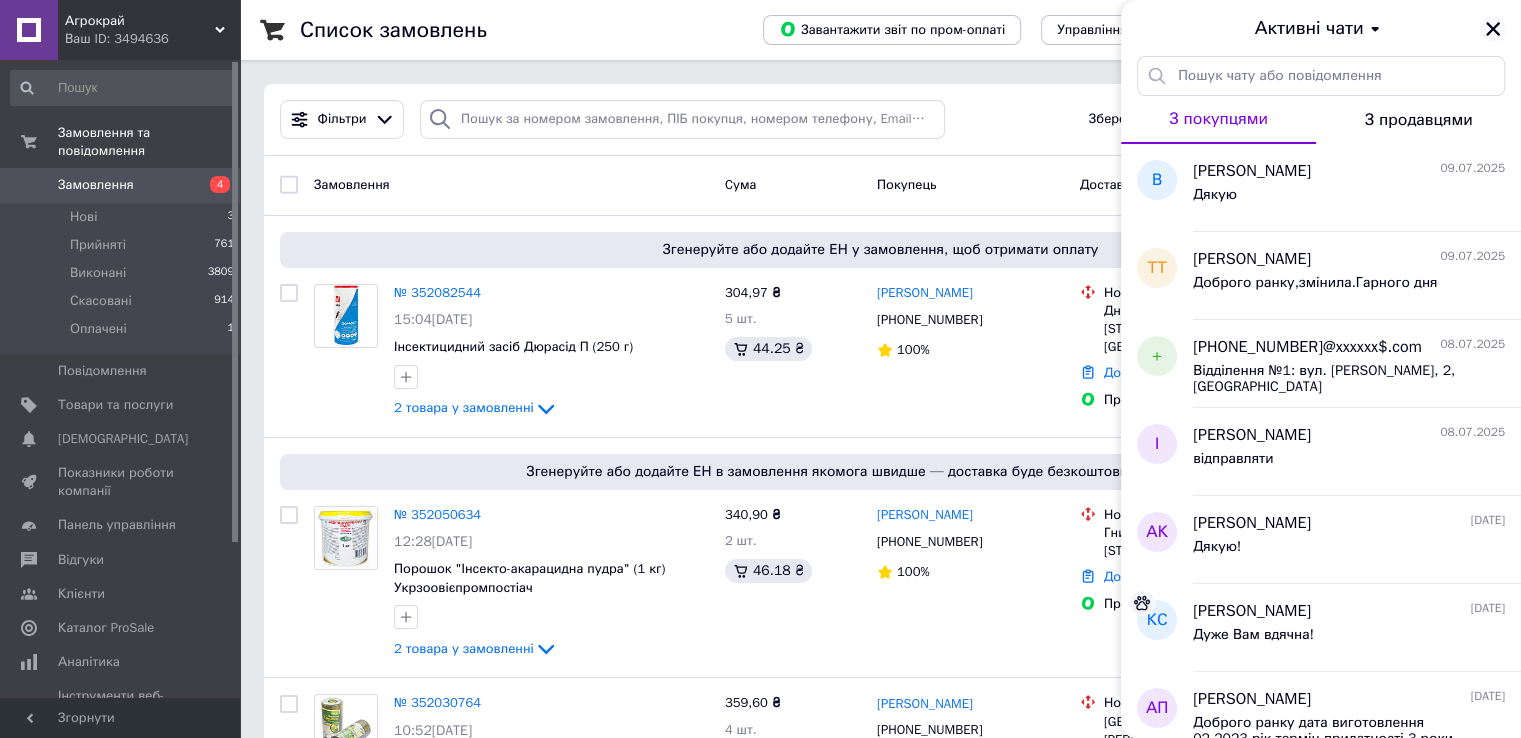 click 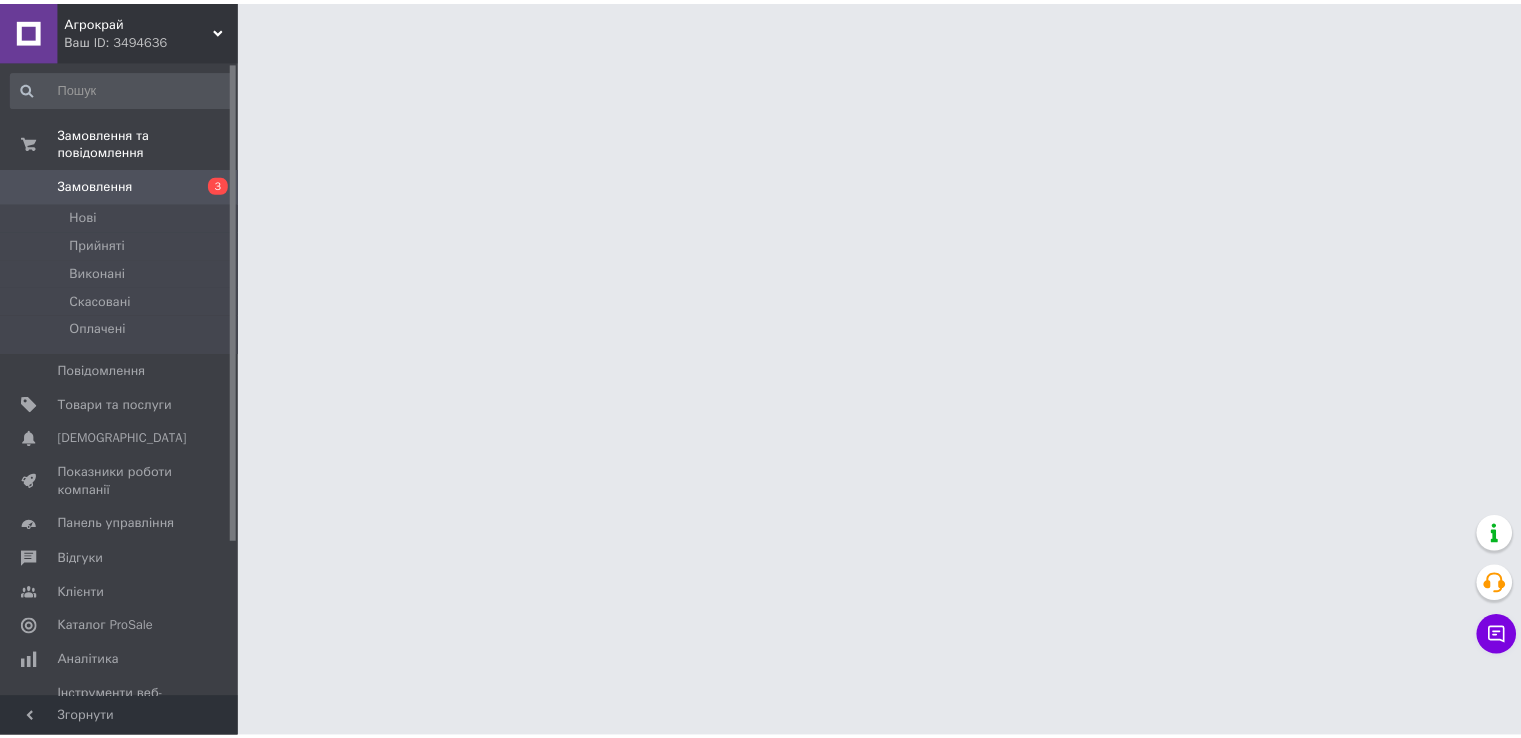 scroll, scrollTop: 0, scrollLeft: 0, axis: both 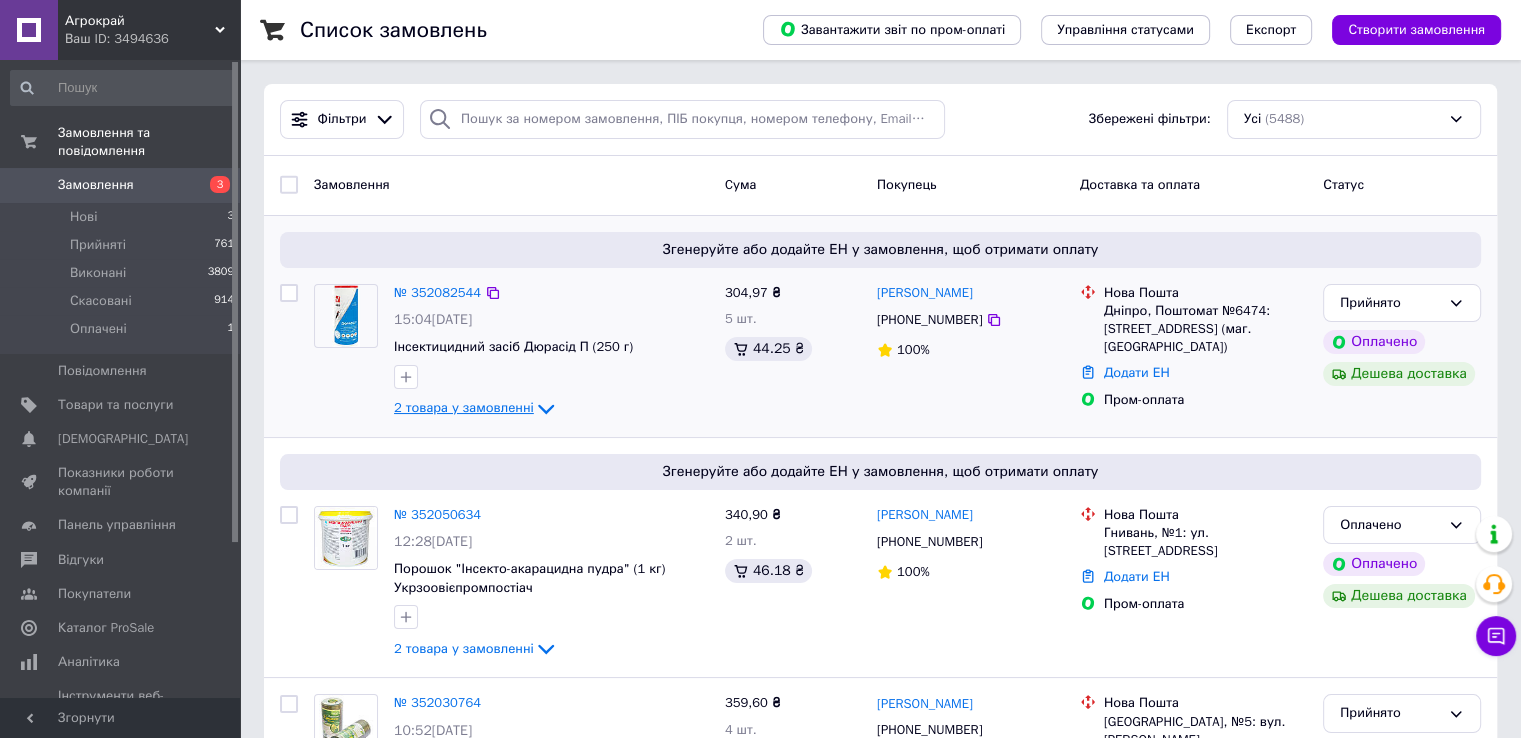 click 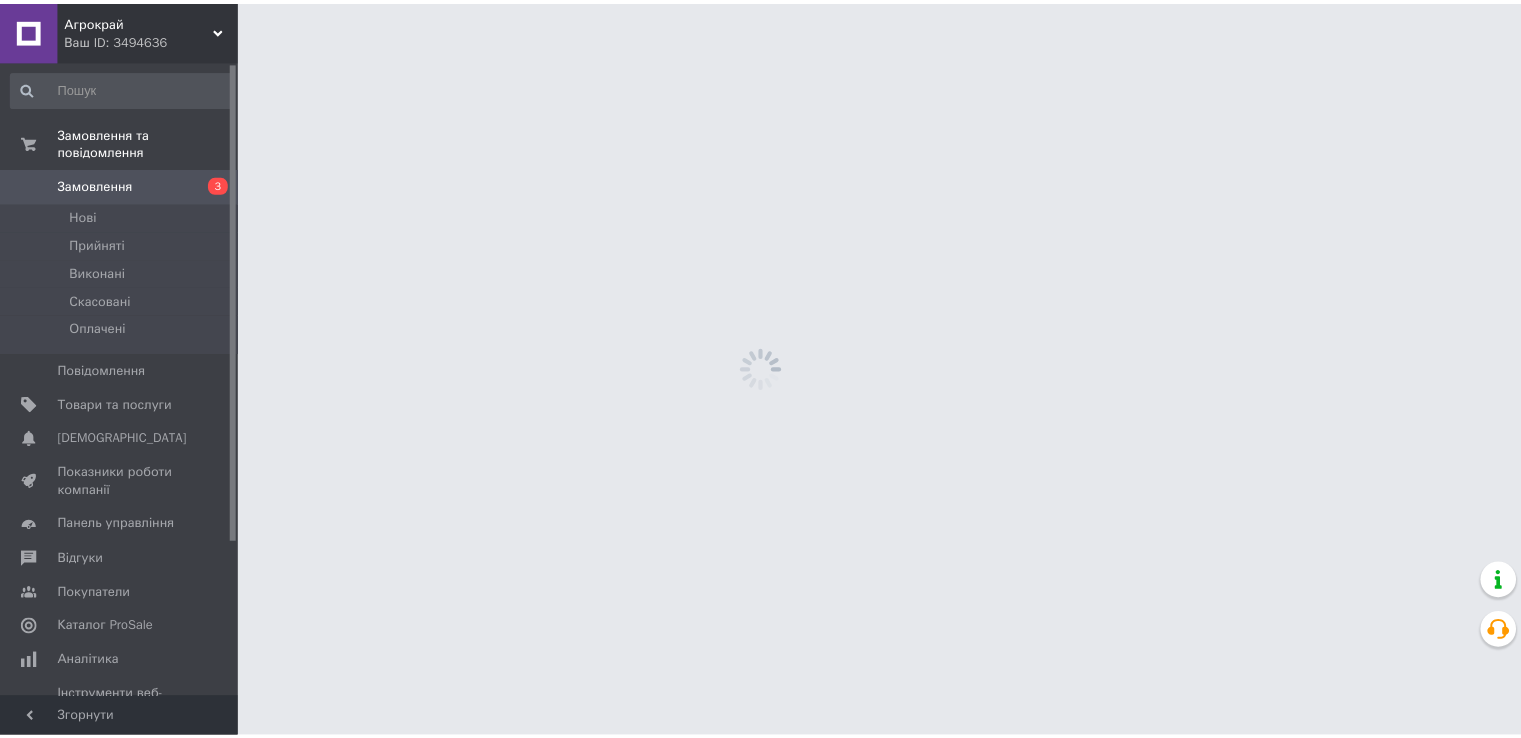 scroll, scrollTop: 0, scrollLeft: 0, axis: both 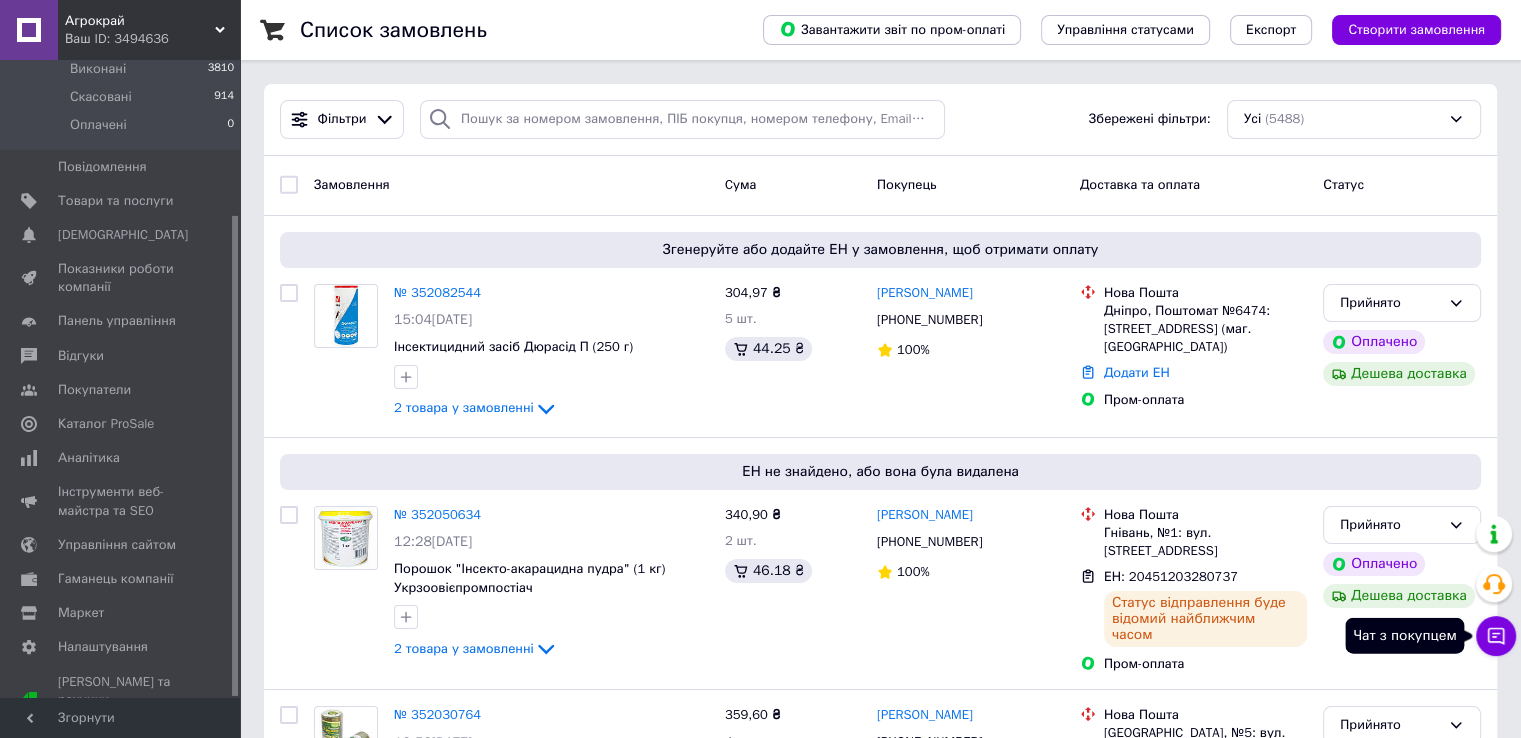 click on "Чат з покупцем" at bounding box center [1496, 636] 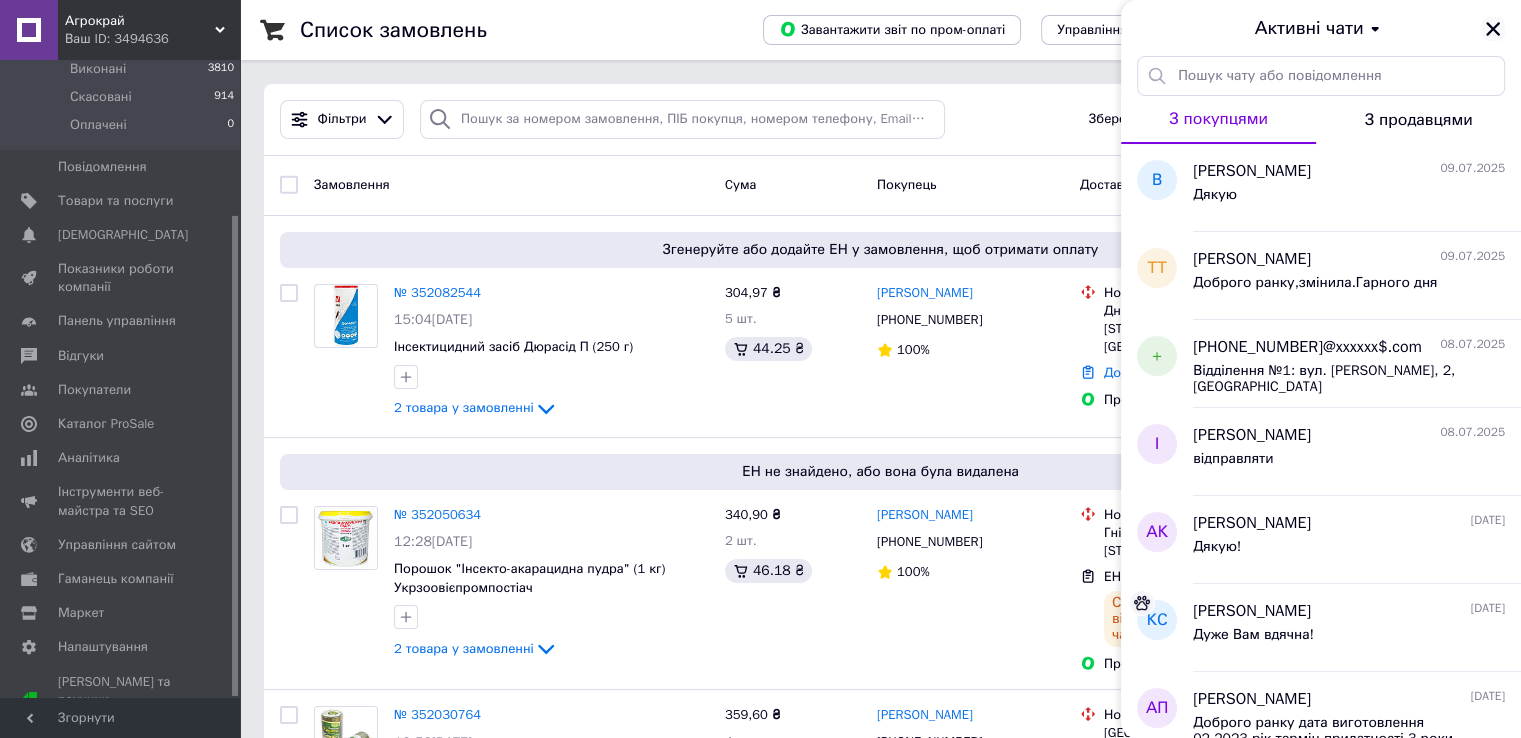 click 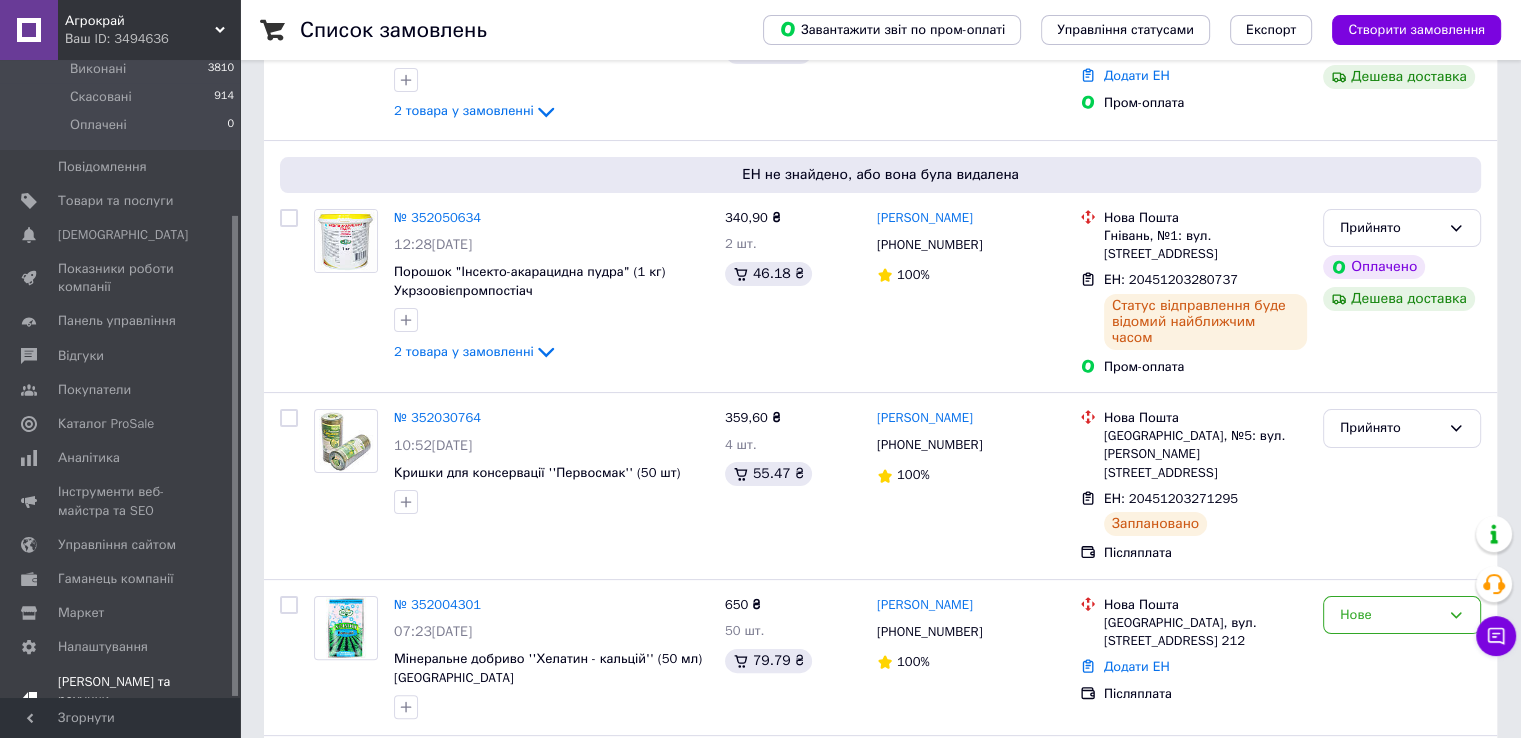 scroll, scrollTop: 300, scrollLeft: 0, axis: vertical 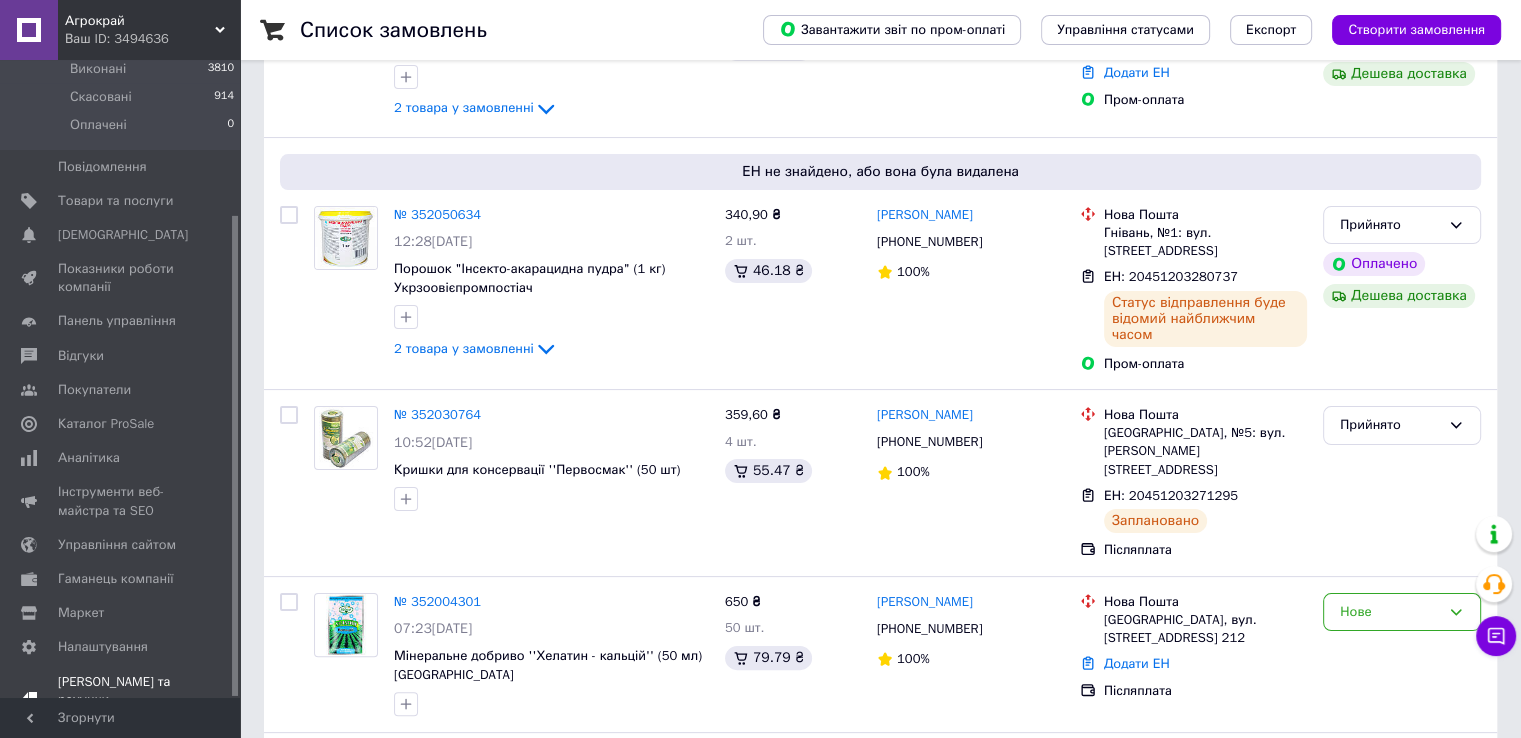 click on "Тарифи та рахунки Prom мікс 6 000" at bounding box center (121, 700) 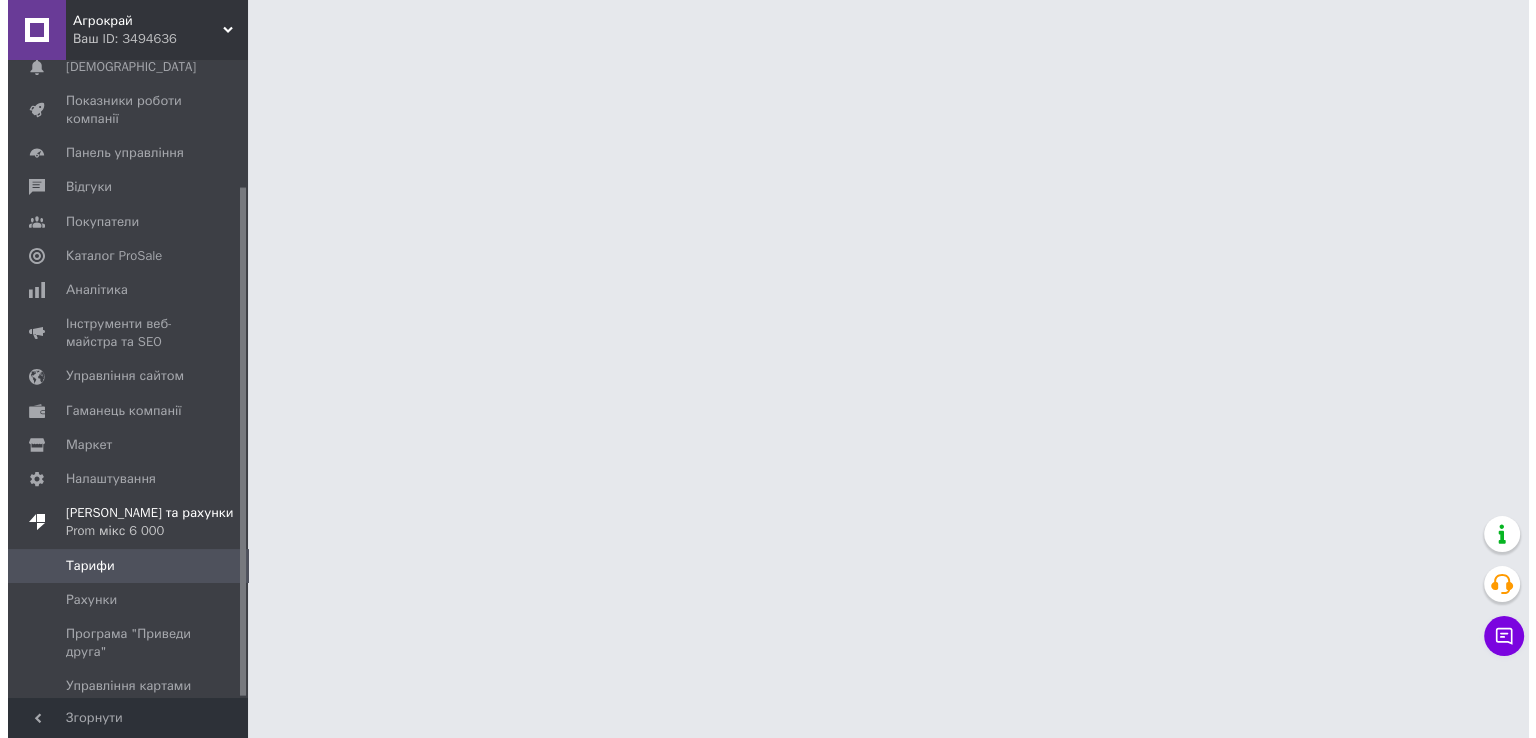 scroll, scrollTop: 0, scrollLeft: 0, axis: both 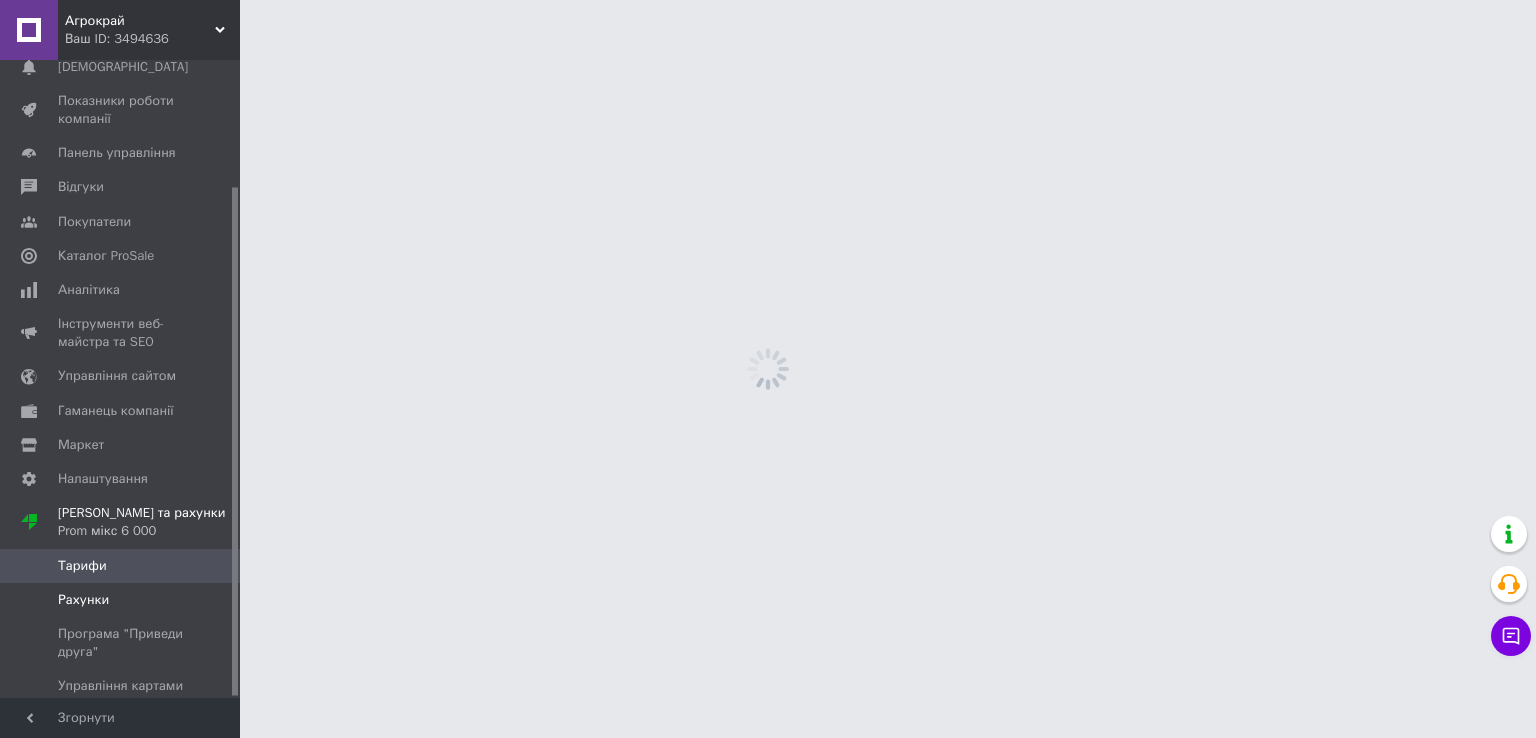 click on "Рахунки" at bounding box center (121, 600) 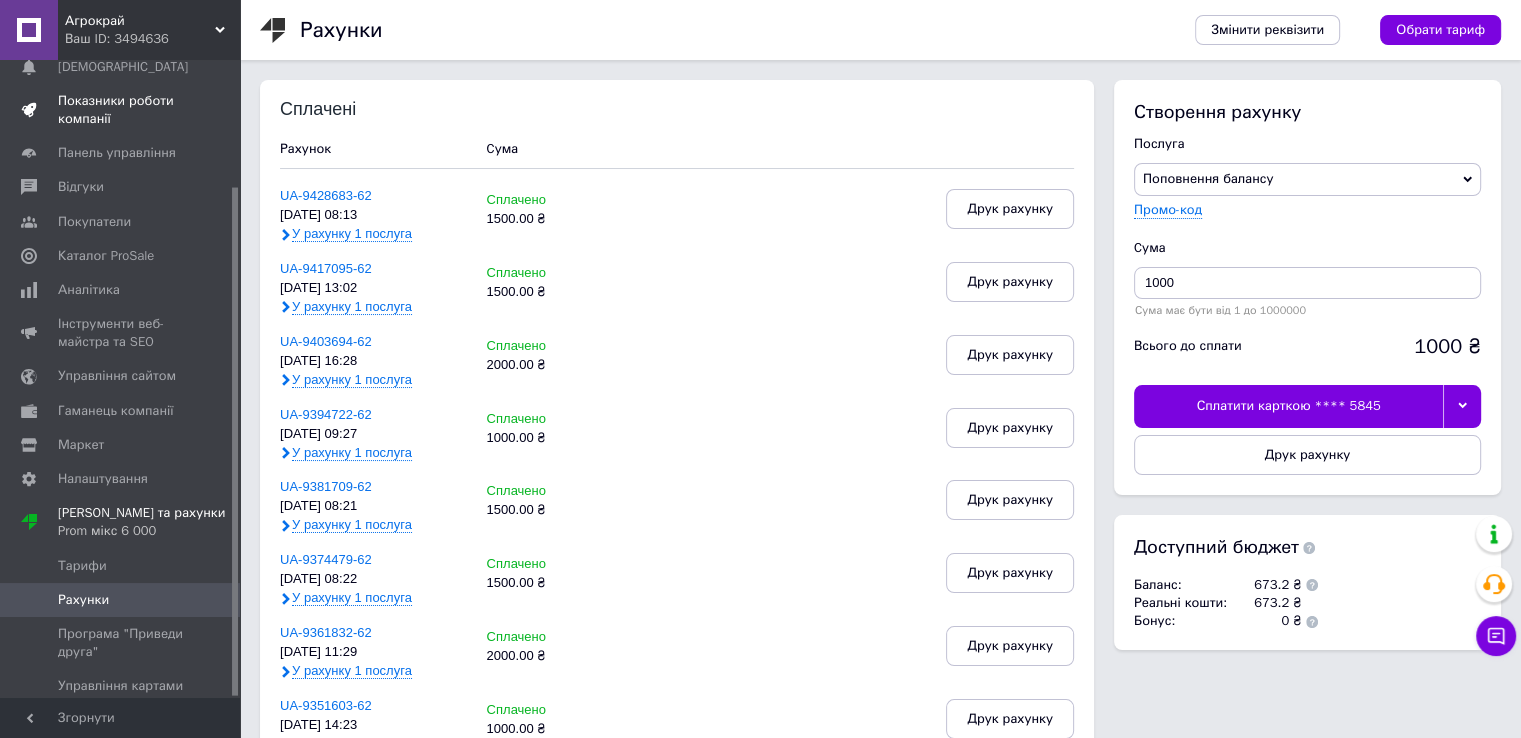 scroll, scrollTop: 0, scrollLeft: 0, axis: both 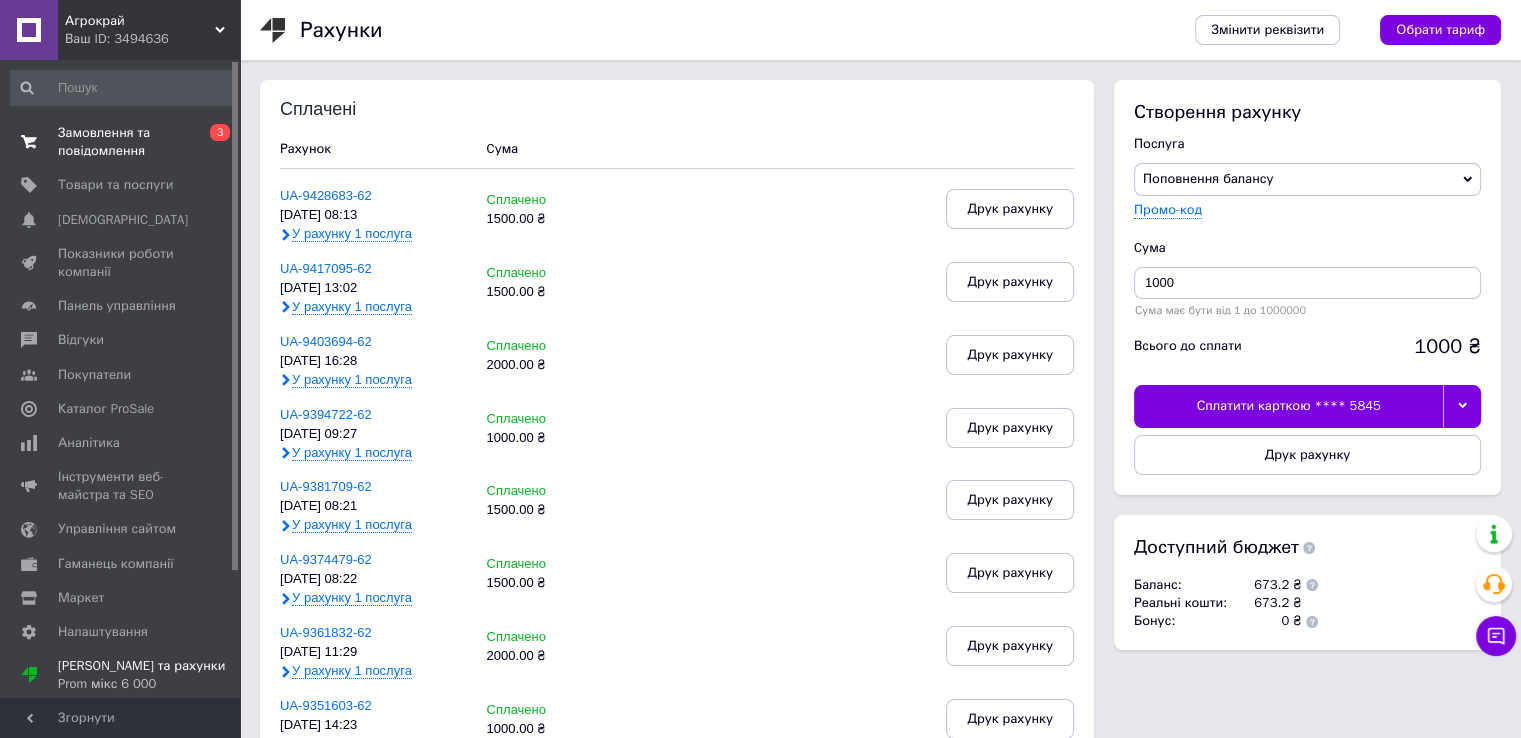 click on "Замовлення та повідомлення 0 3" at bounding box center [123, 142] 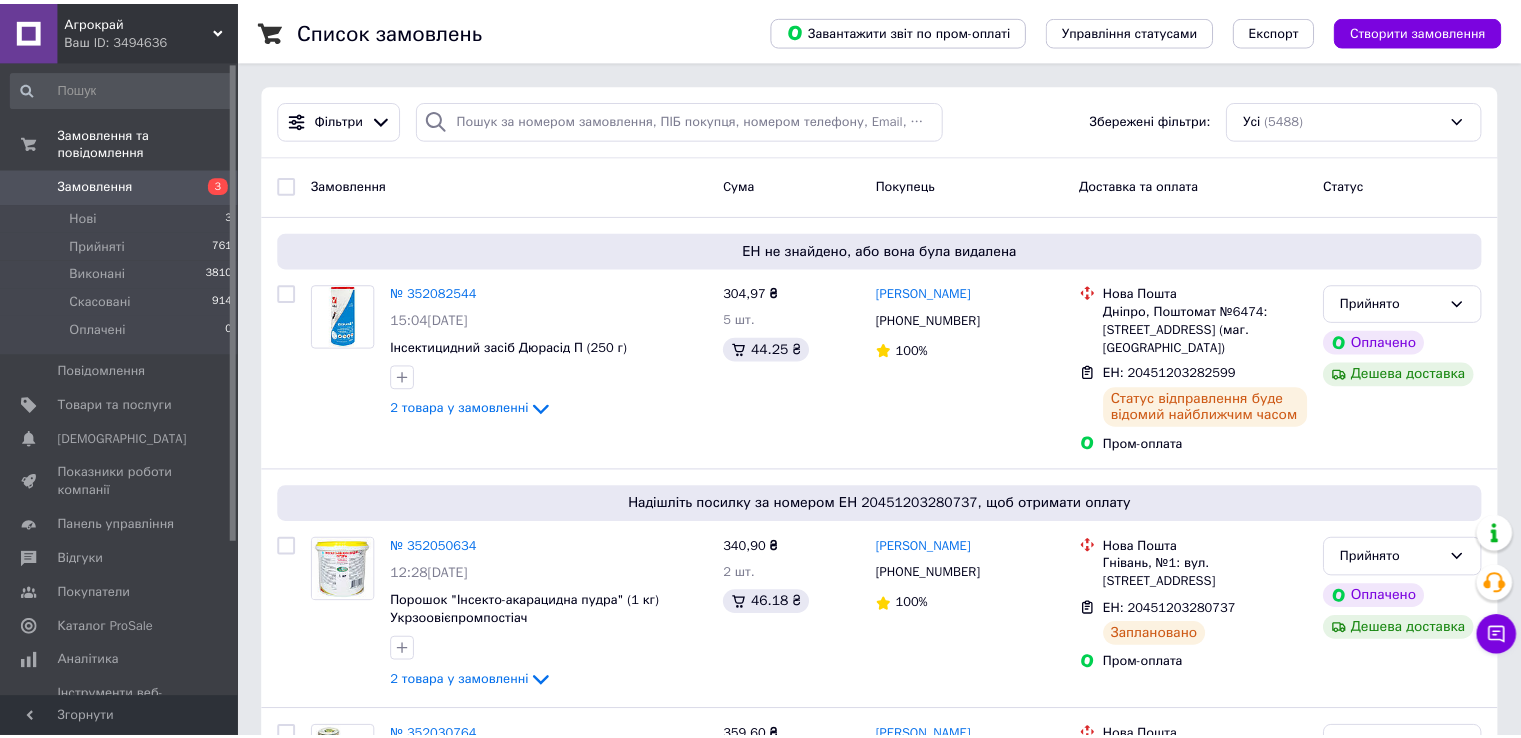 scroll, scrollTop: 0, scrollLeft: 0, axis: both 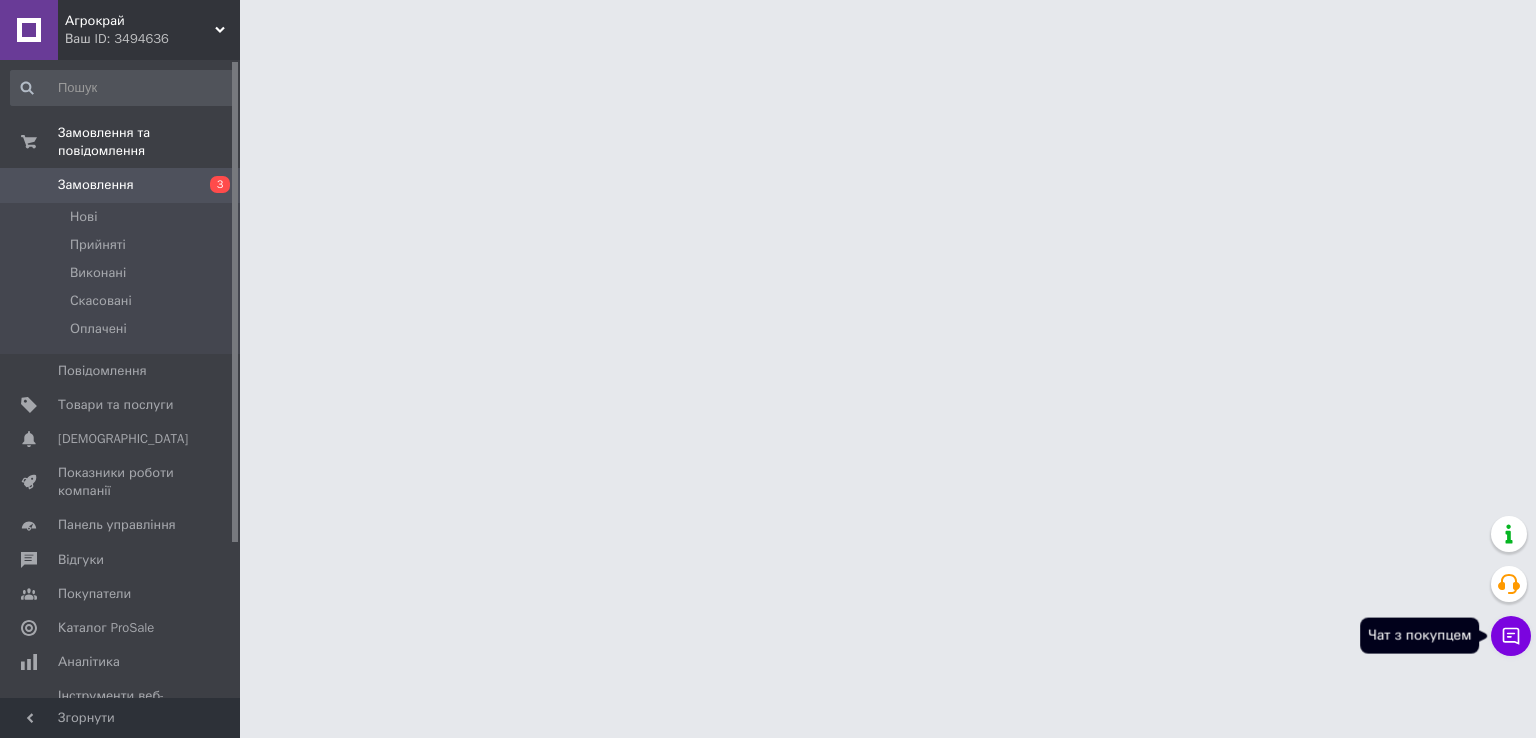 click 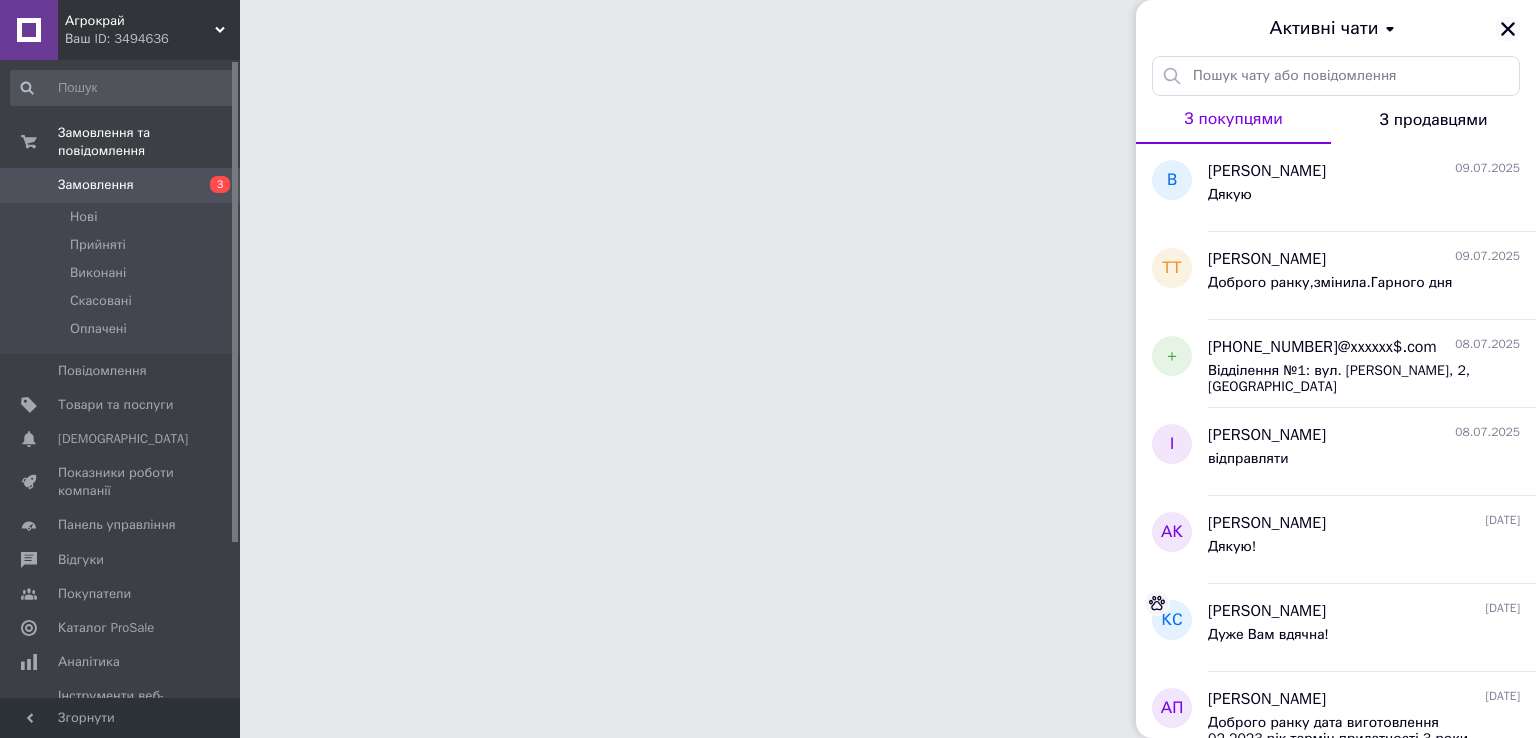 click on "Активні чати" at bounding box center [1336, 28] 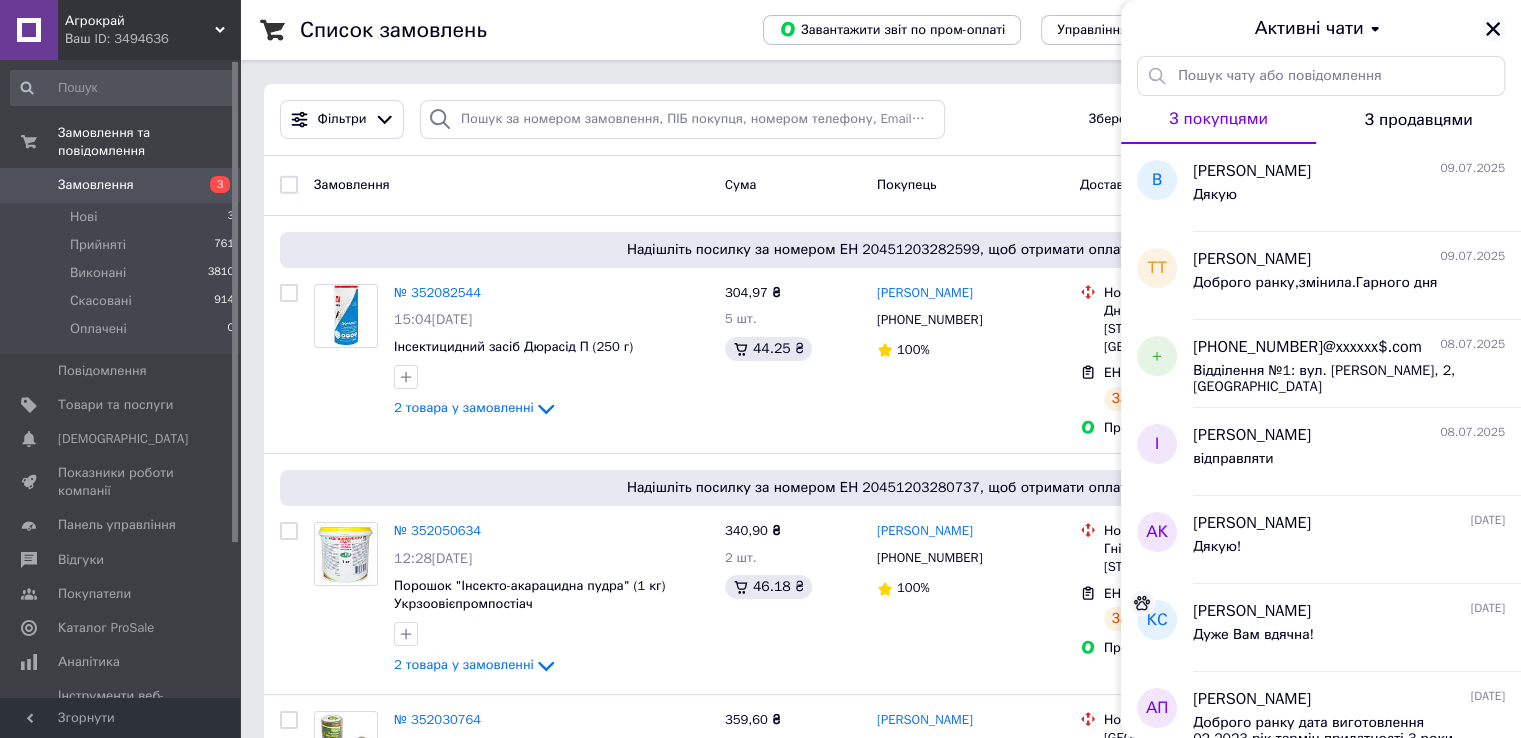 click 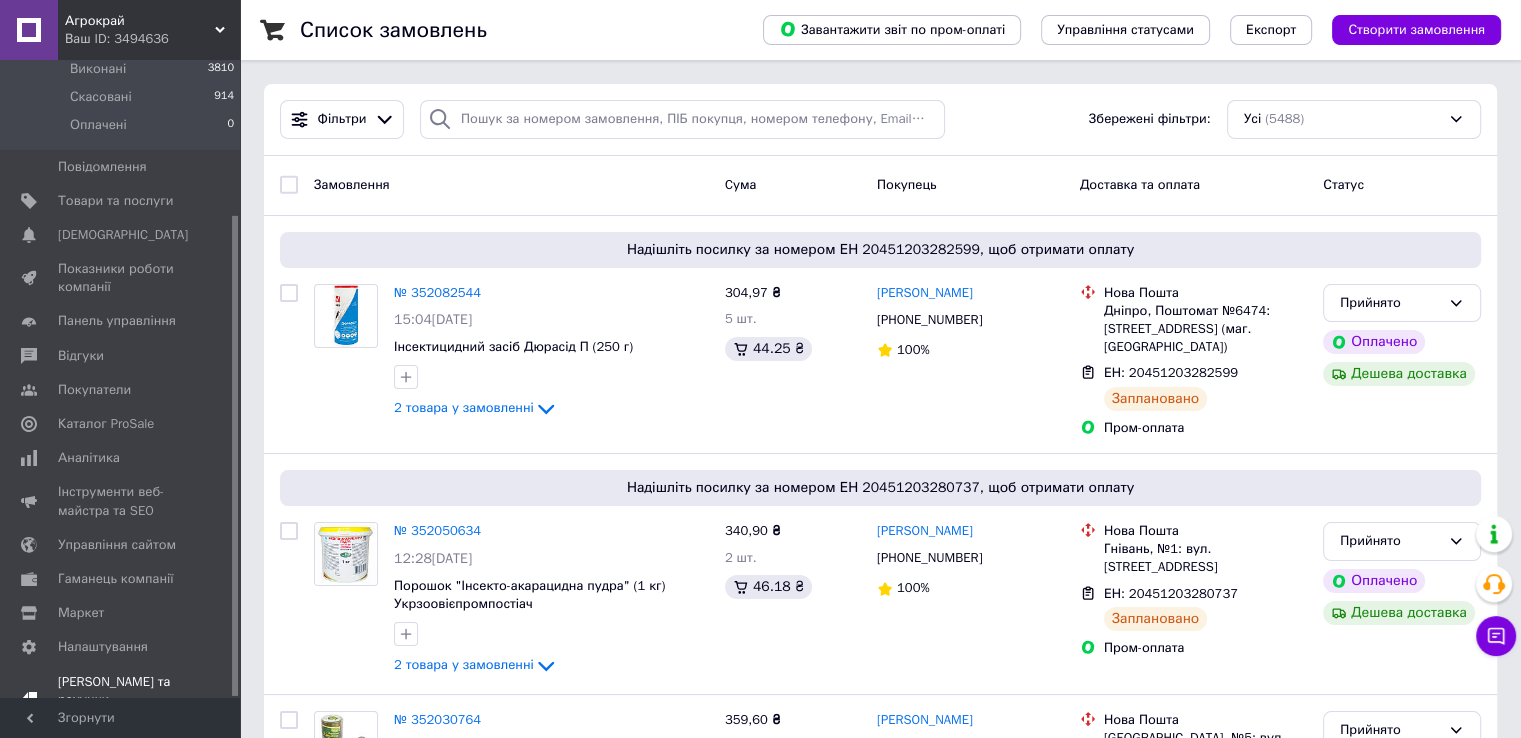 click on "Тарифи та рахунки Prom мікс 6 000" at bounding box center [121, 700] 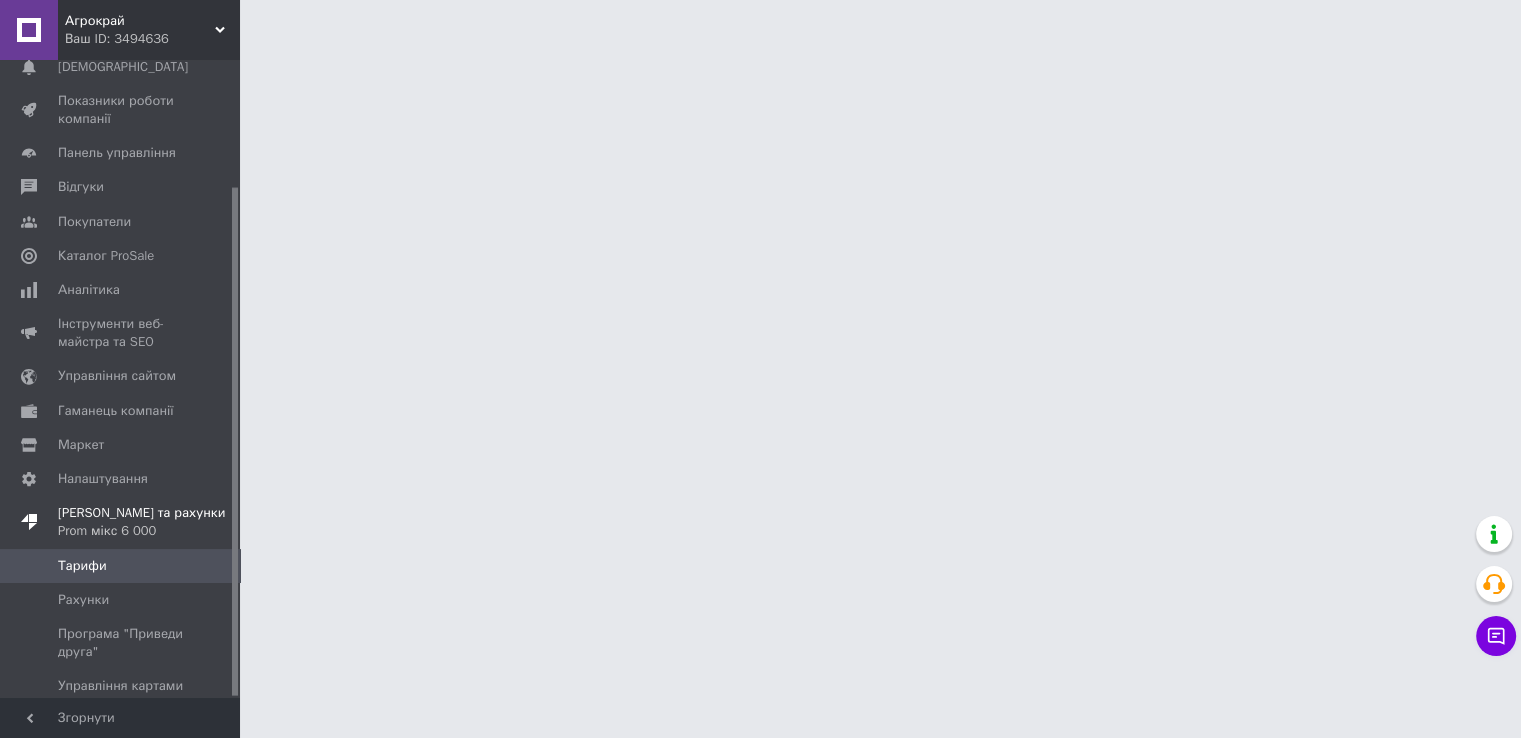 scroll, scrollTop: 158, scrollLeft: 0, axis: vertical 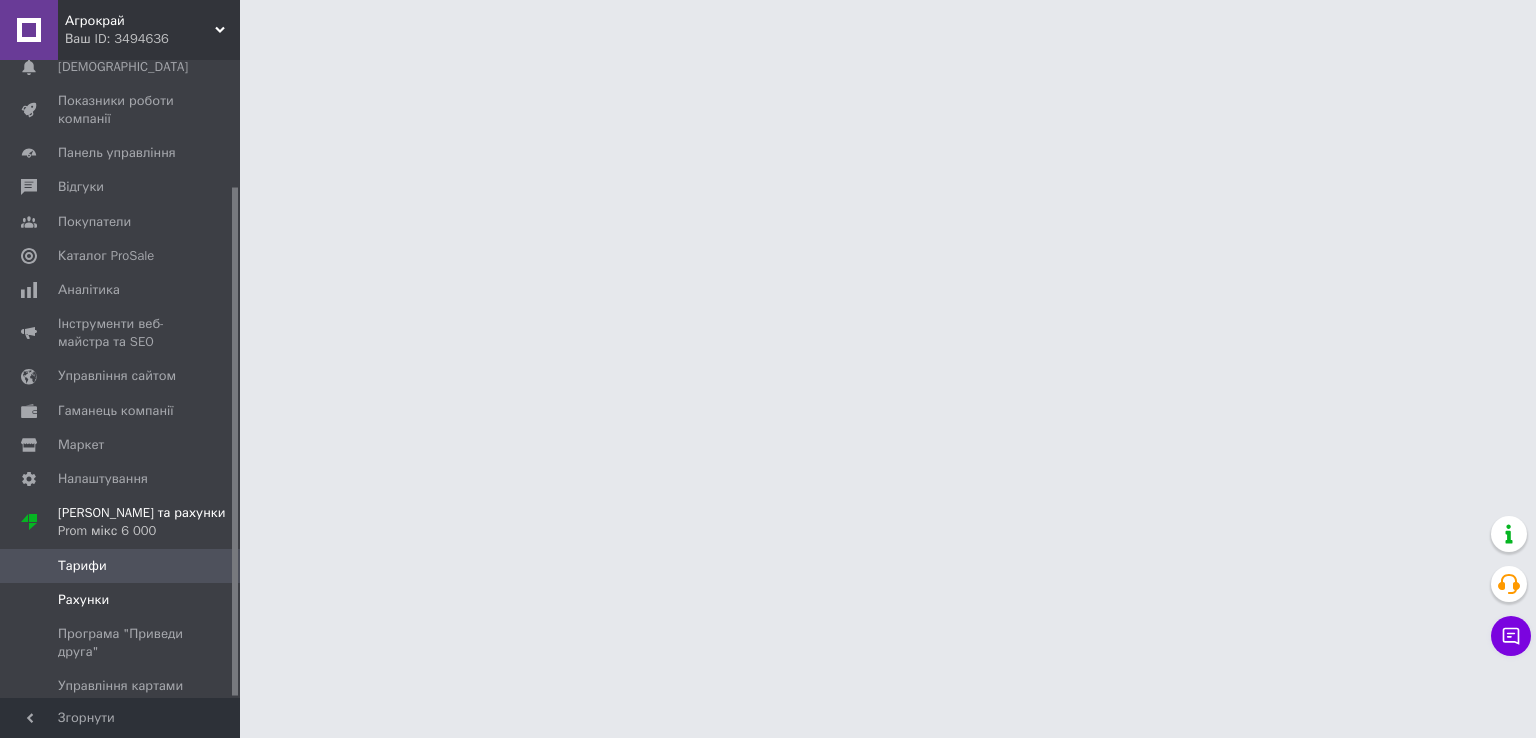 click on "Рахунки" at bounding box center (121, 600) 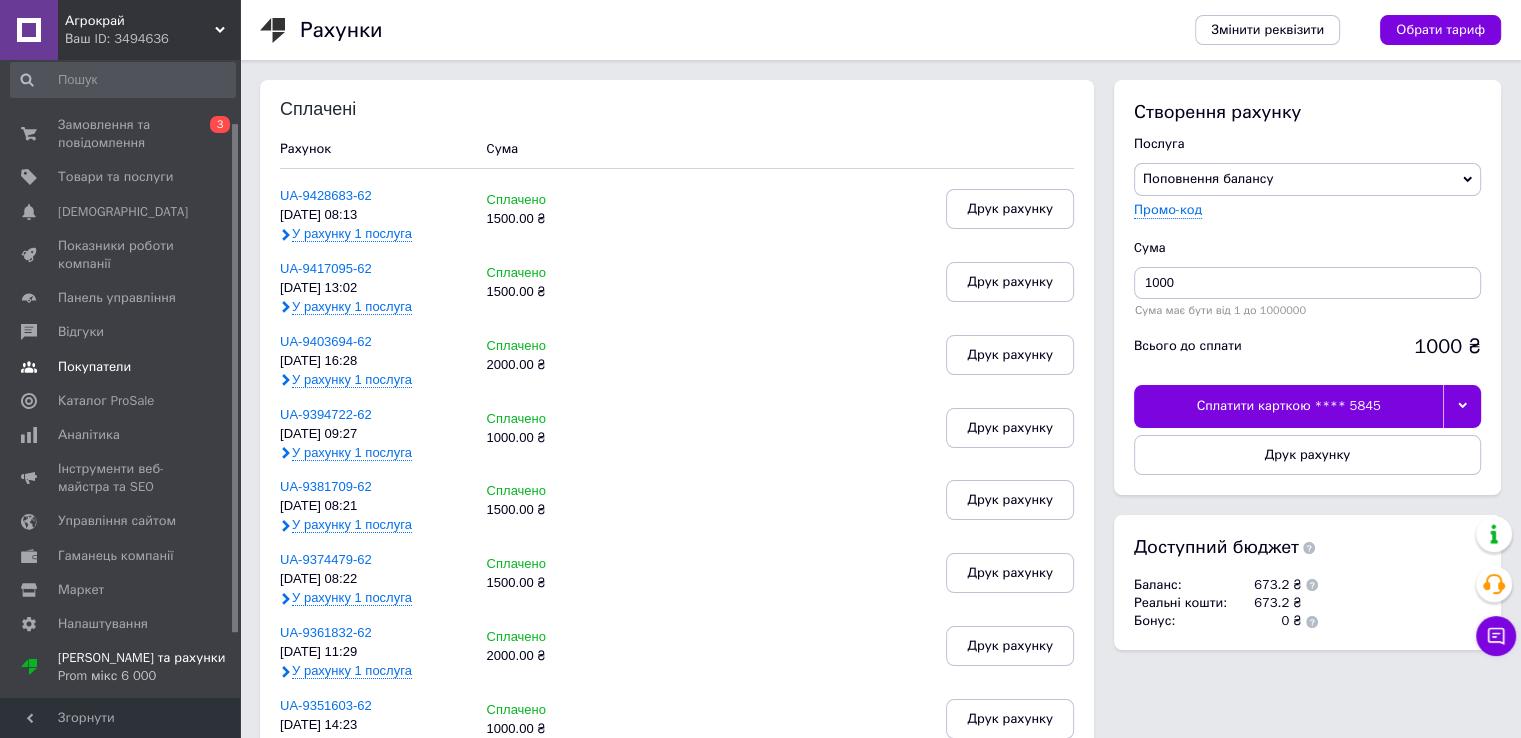scroll, scrollTop: 0, scrollLeft: 0, axis: both 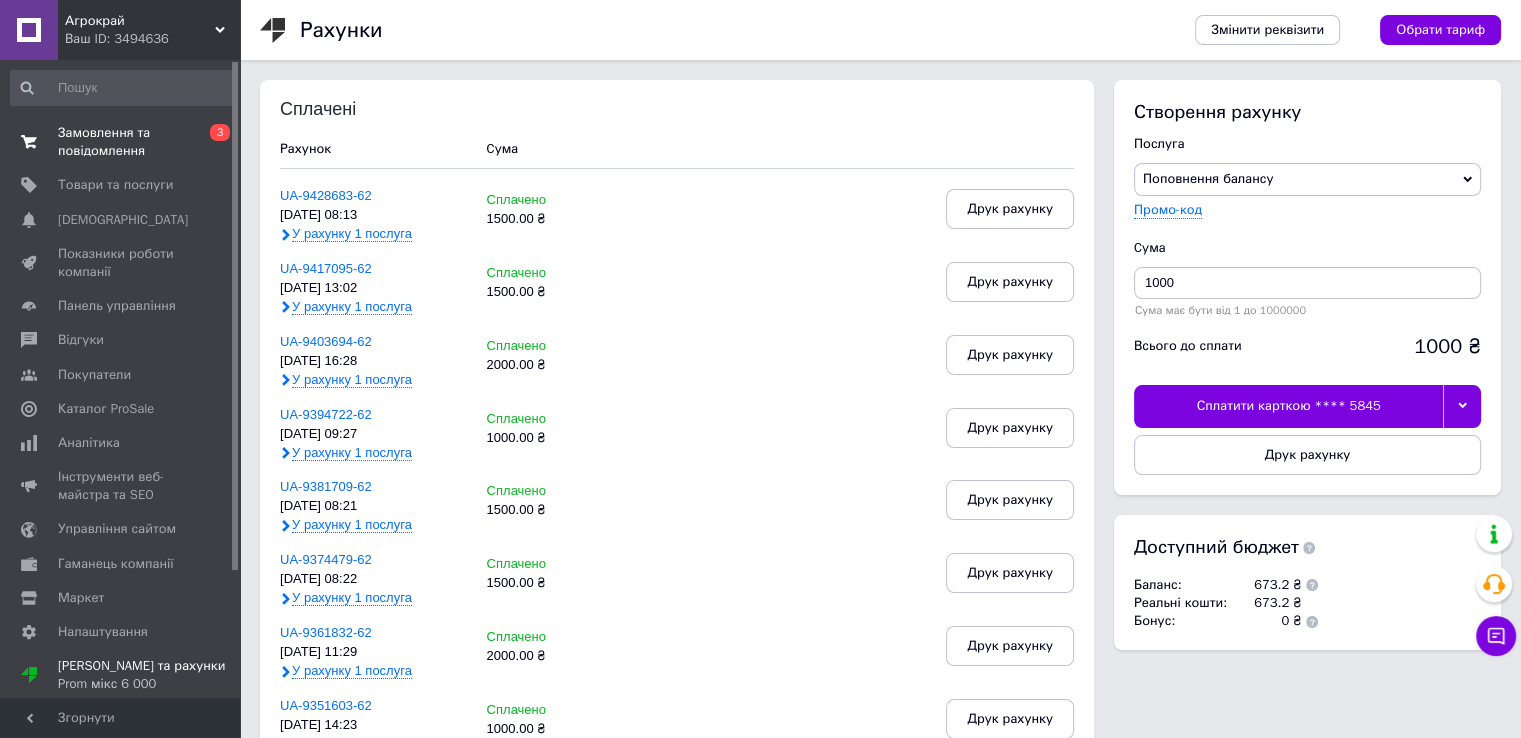 click on "0 3" at bounding box center (212, 142) 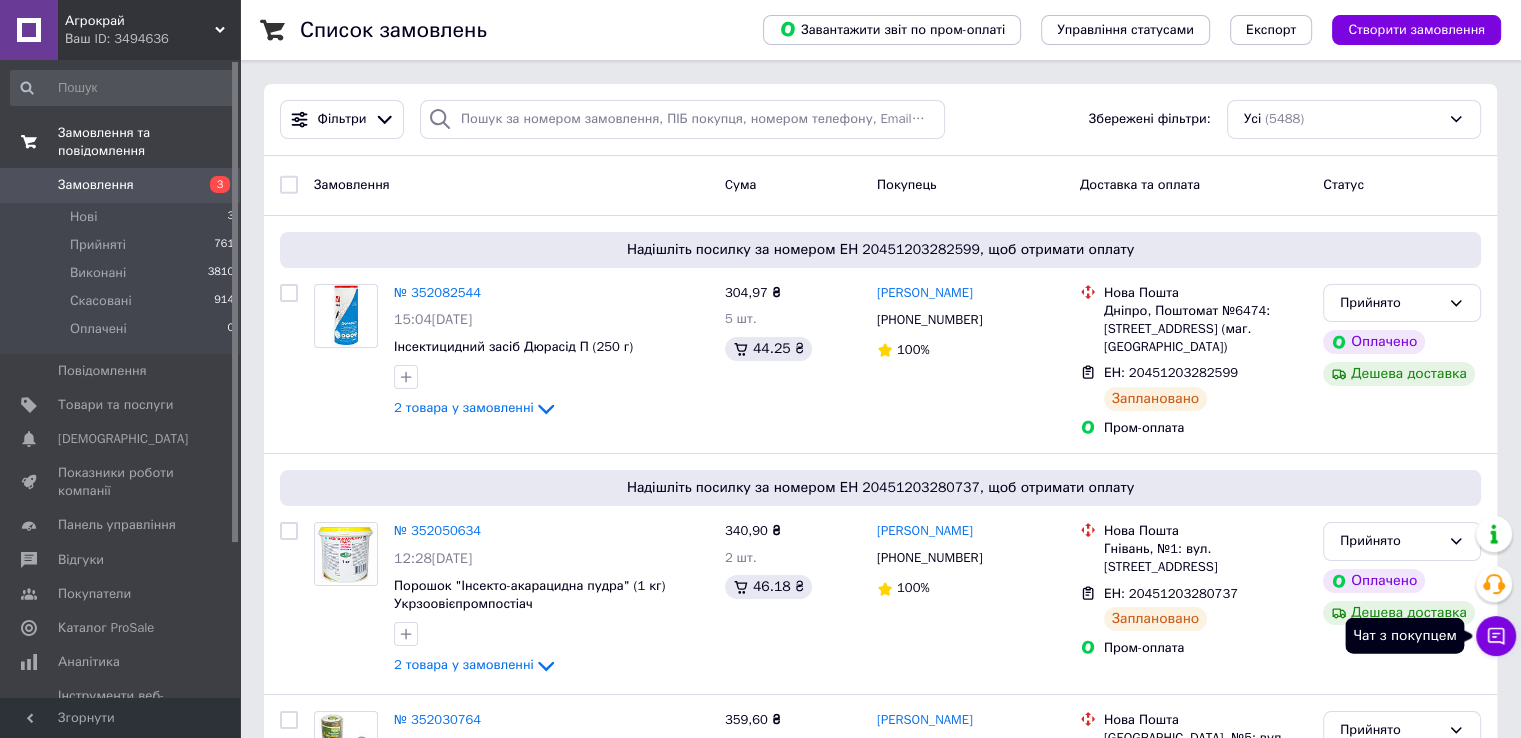 click on "Чат з покупцем" at bounding box center [1496, 636] 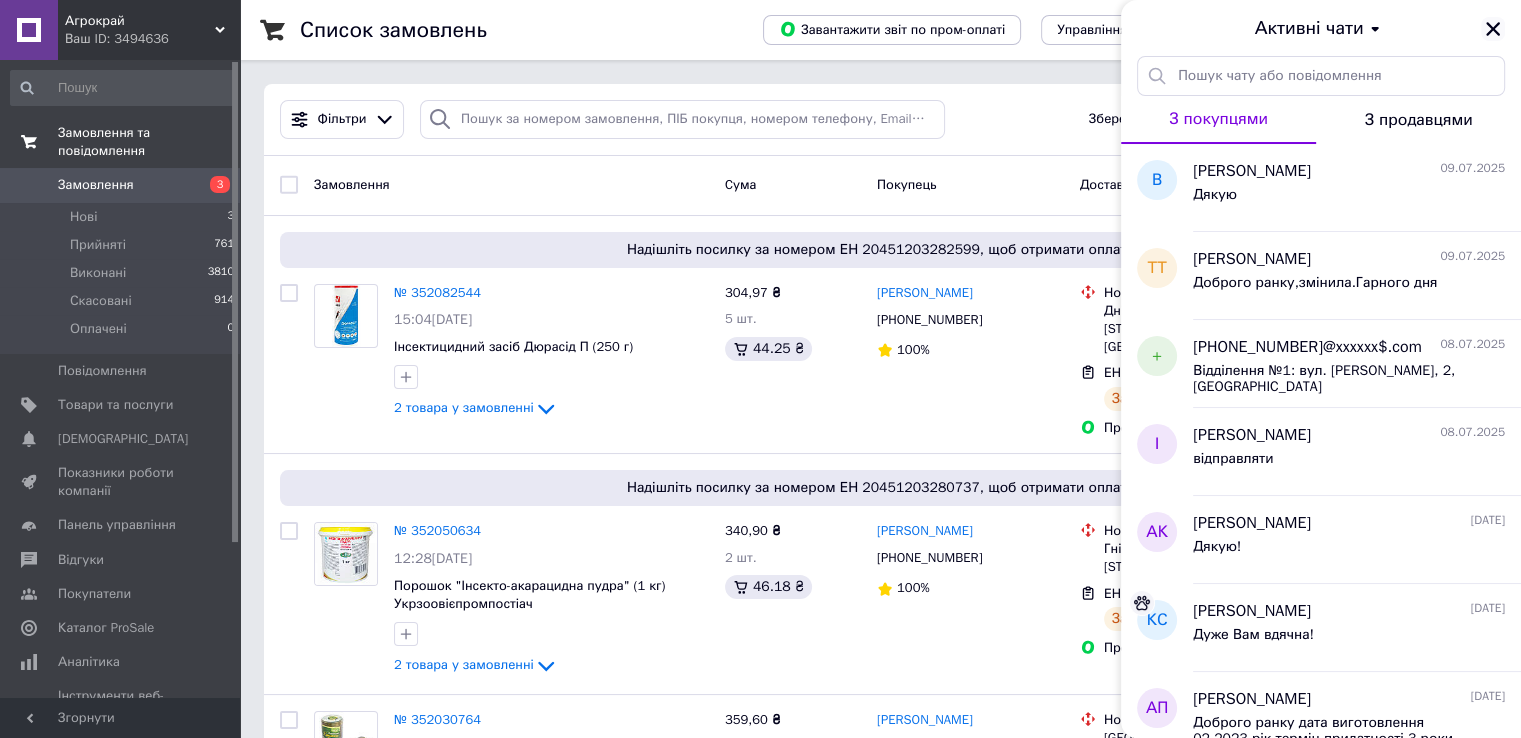 click 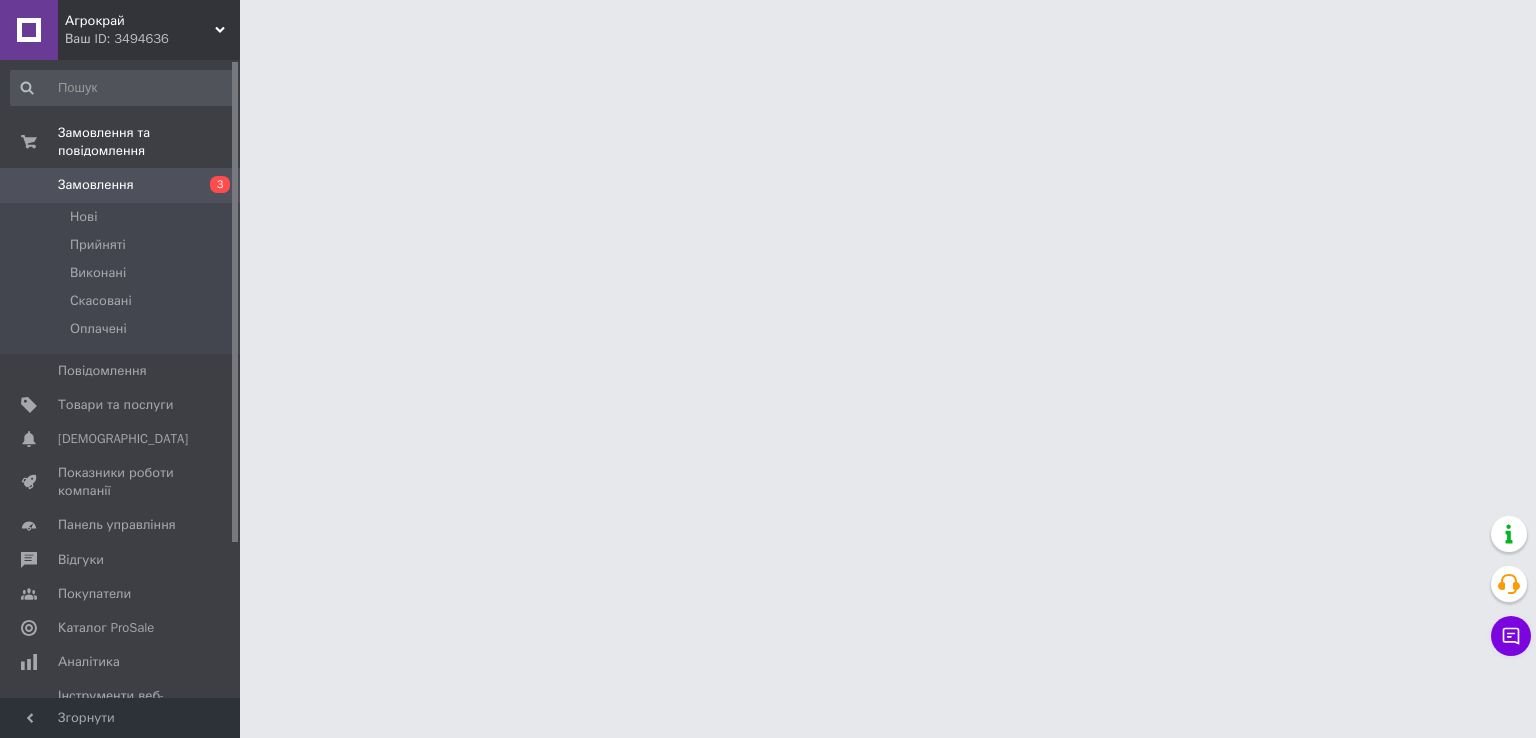 scroll, scrollTop: 0, scrollLeft: 0, axis: both 